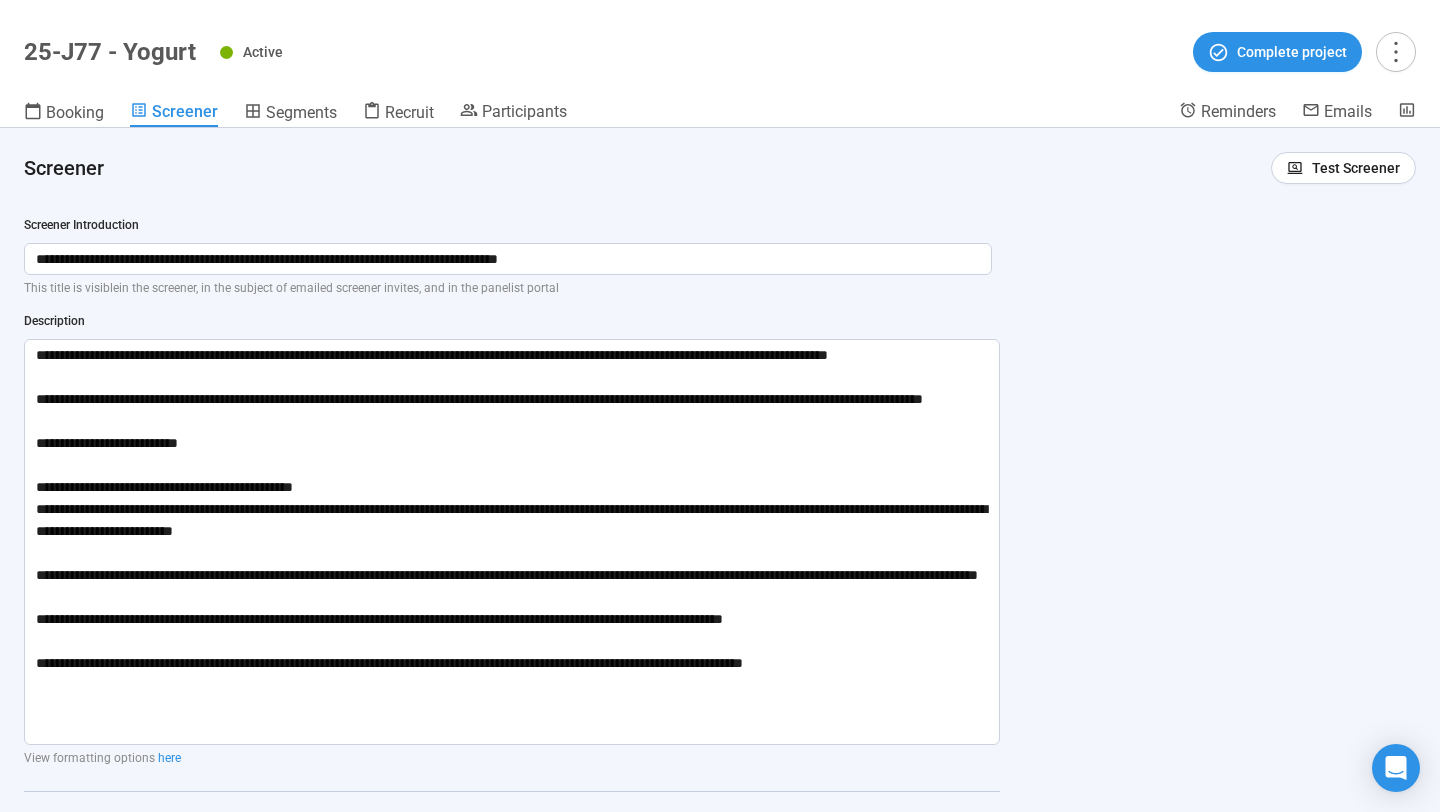 scroll, scrollTop: 70, scrollLeft: 0, axis: vertical 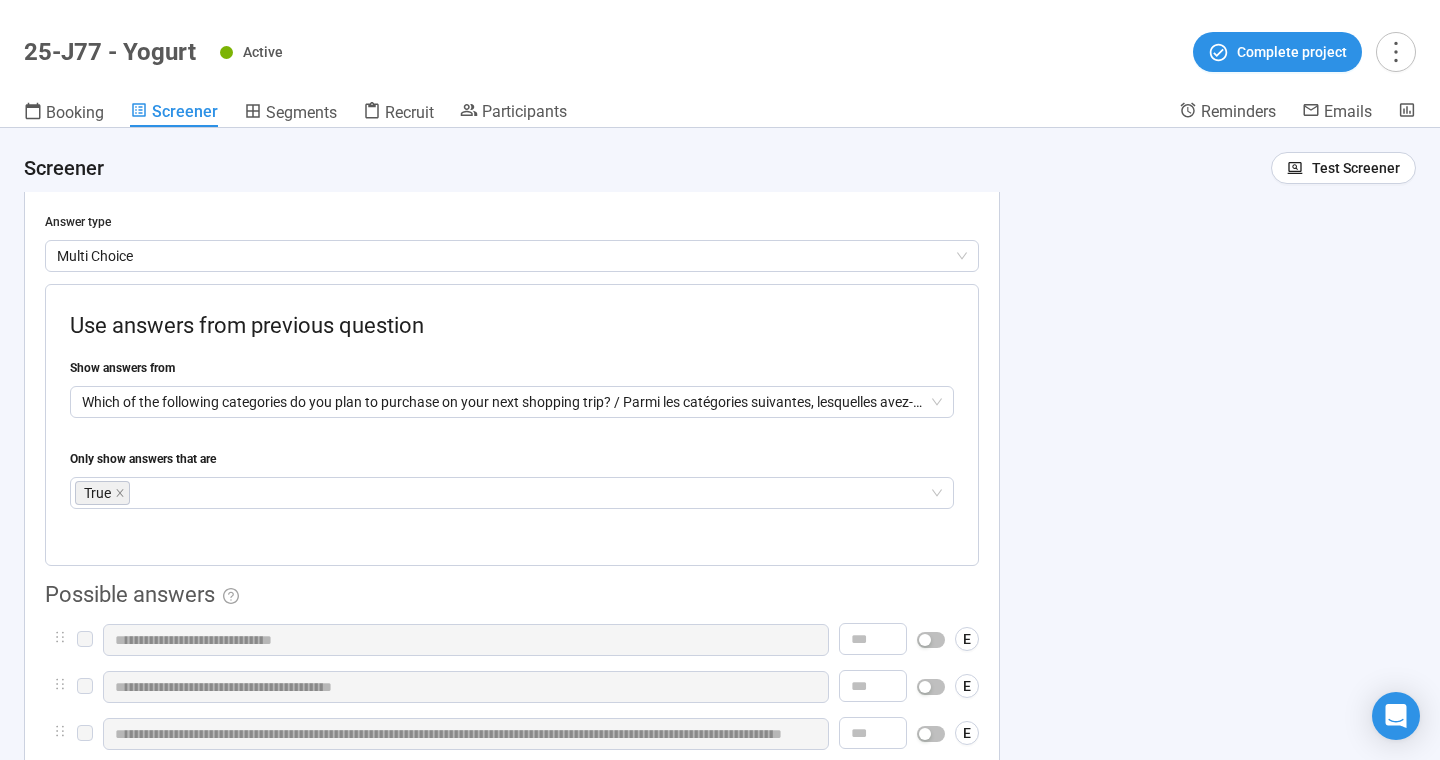 click on "**********" at bounding box center (720, 444) 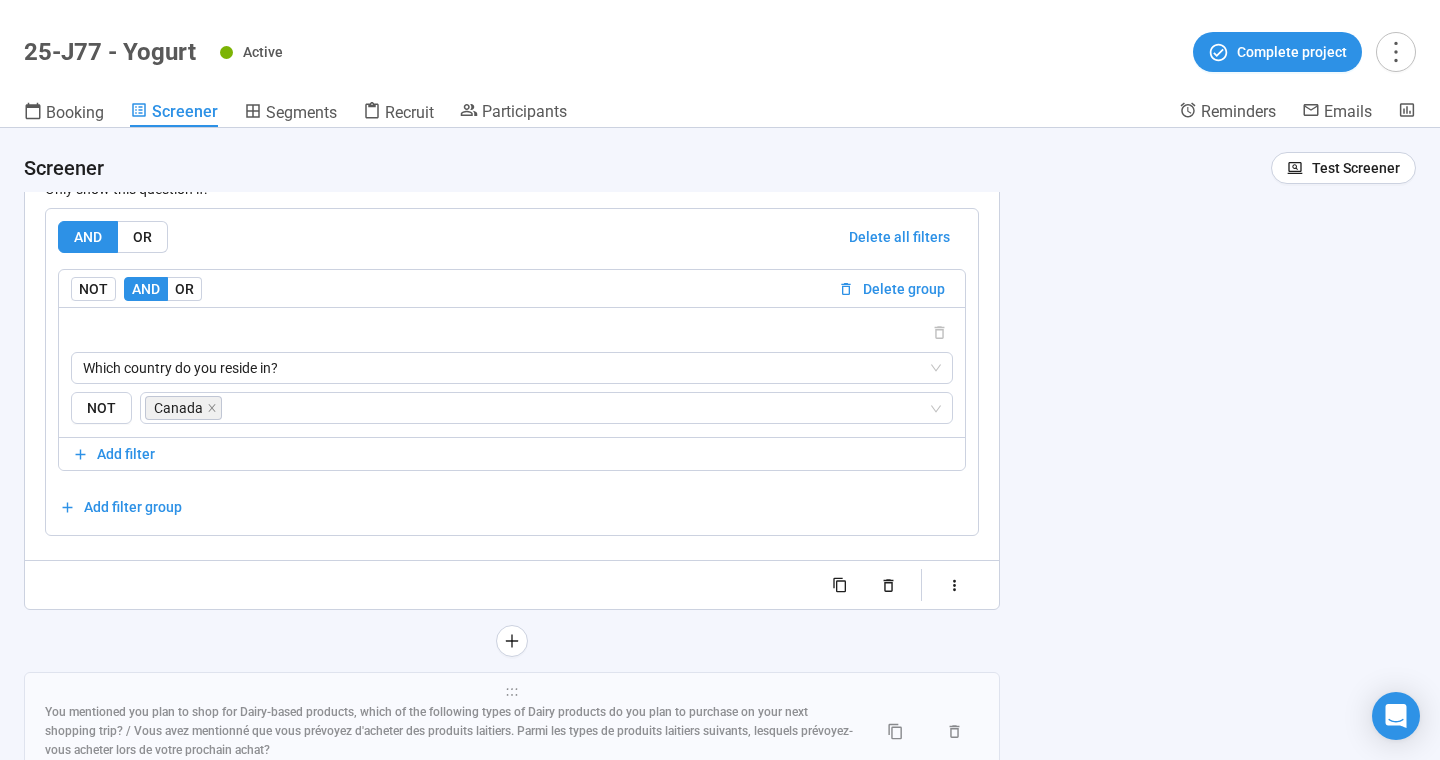 scroll, scrollTop: 13492, scrollLeft: 0, axis: vertical 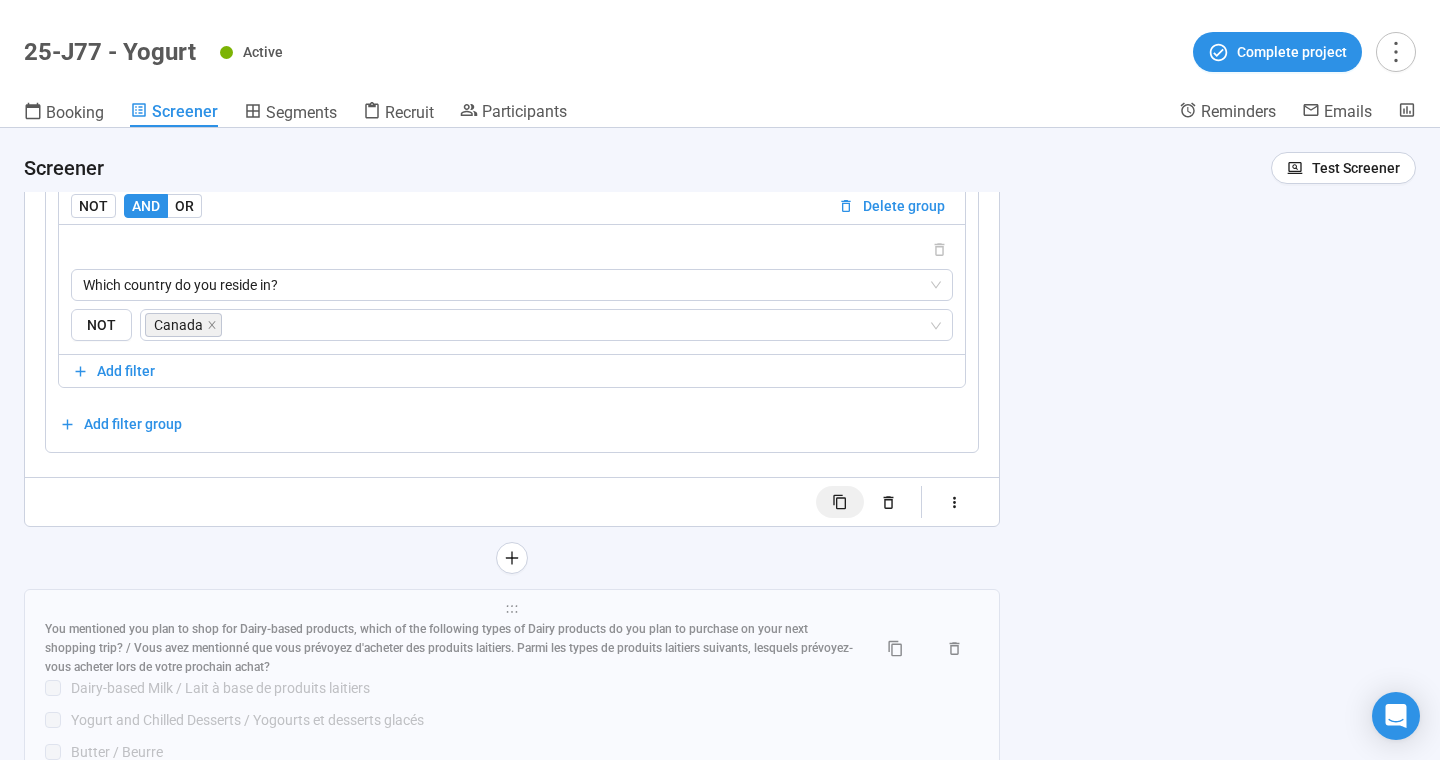 click 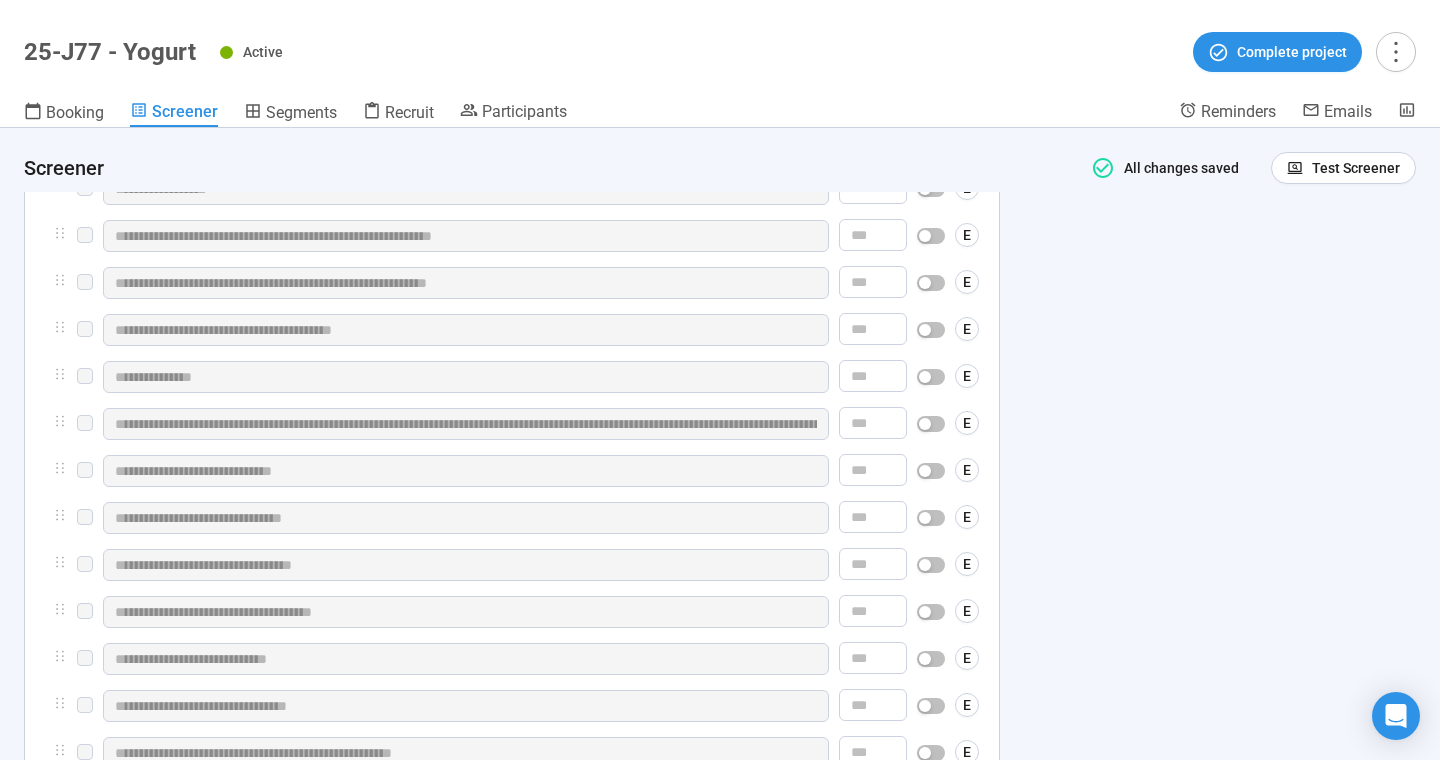 type 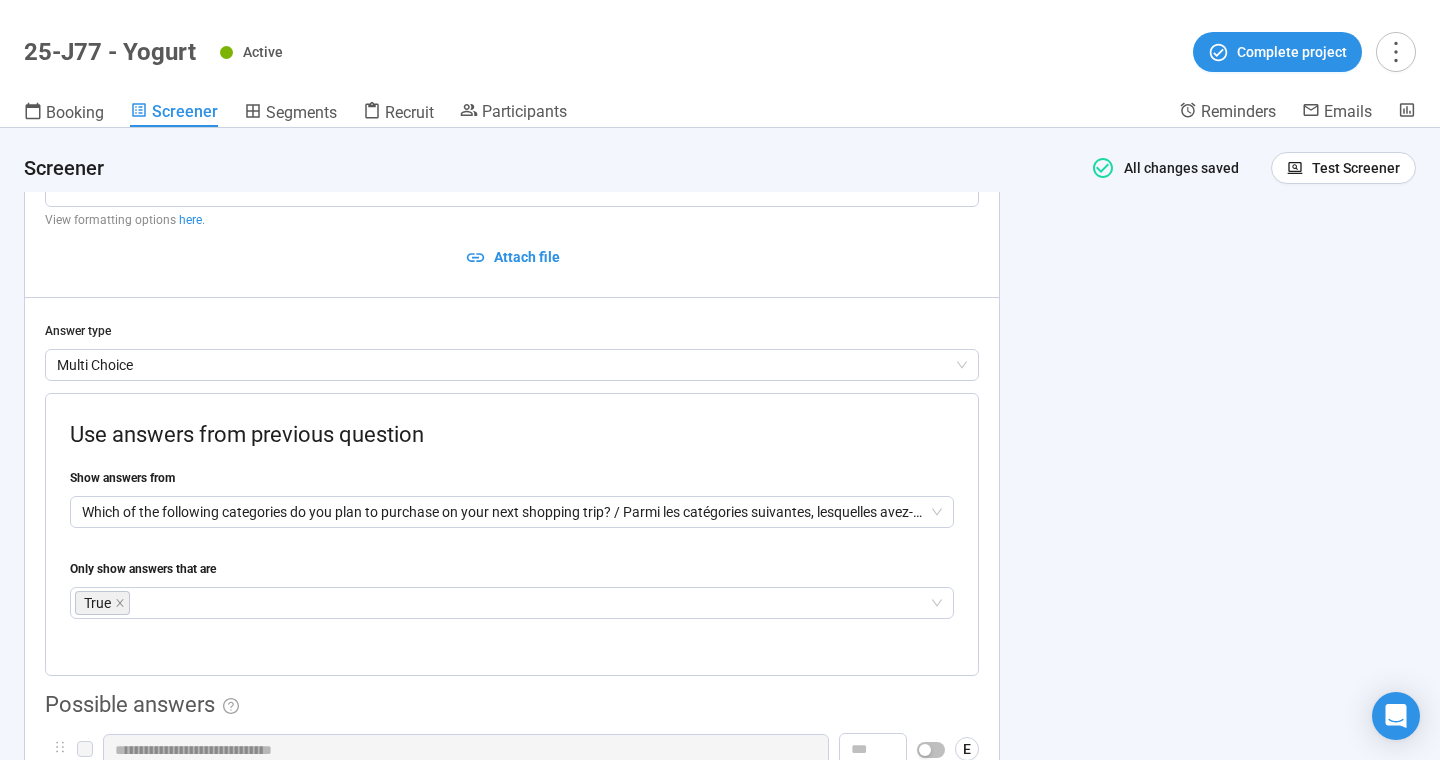 scroll, scrollTop: 12575, scrollLeft: 0, axis: vertical 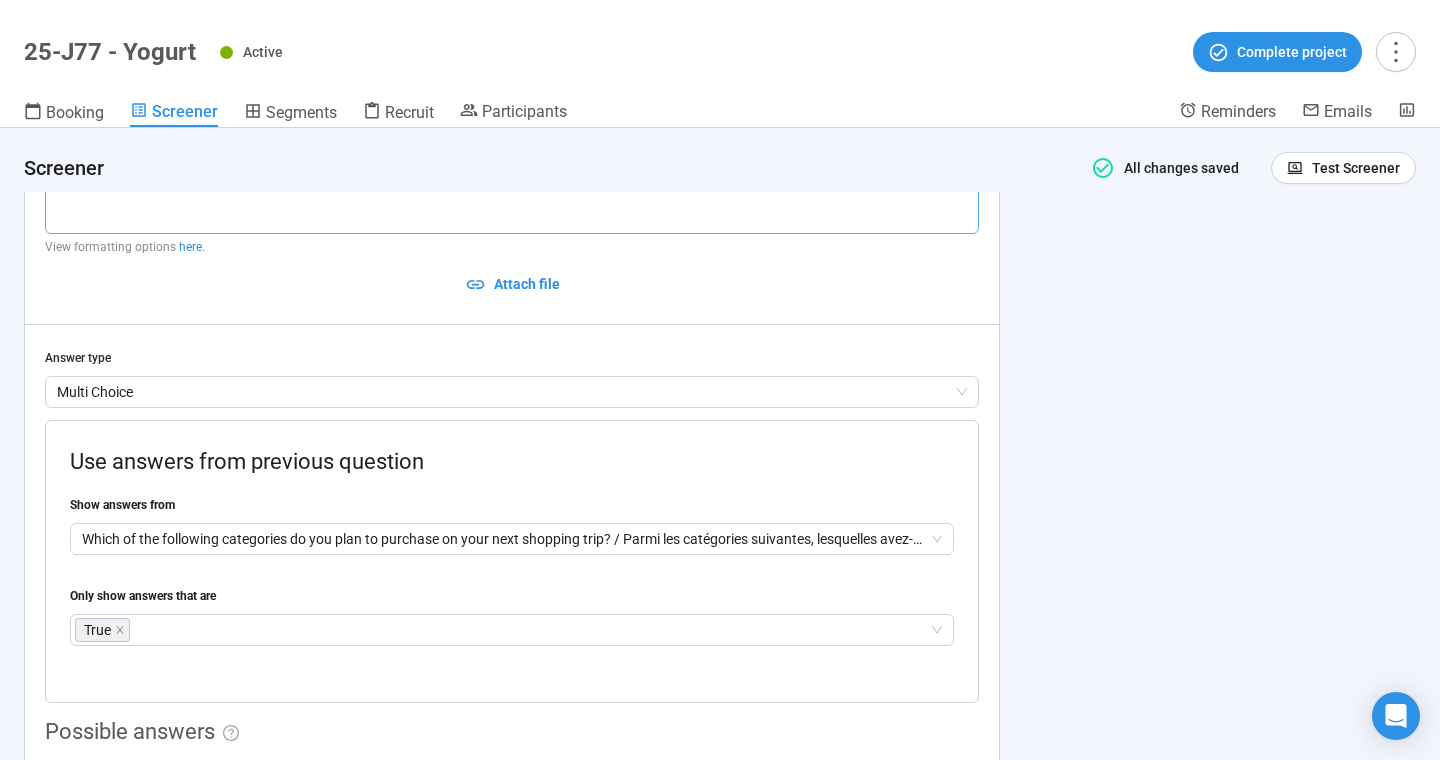 drag, startPoint x: 481, startPoint y: 253, endPoint x: 59, endPoint y: 226, distance: 422.86285 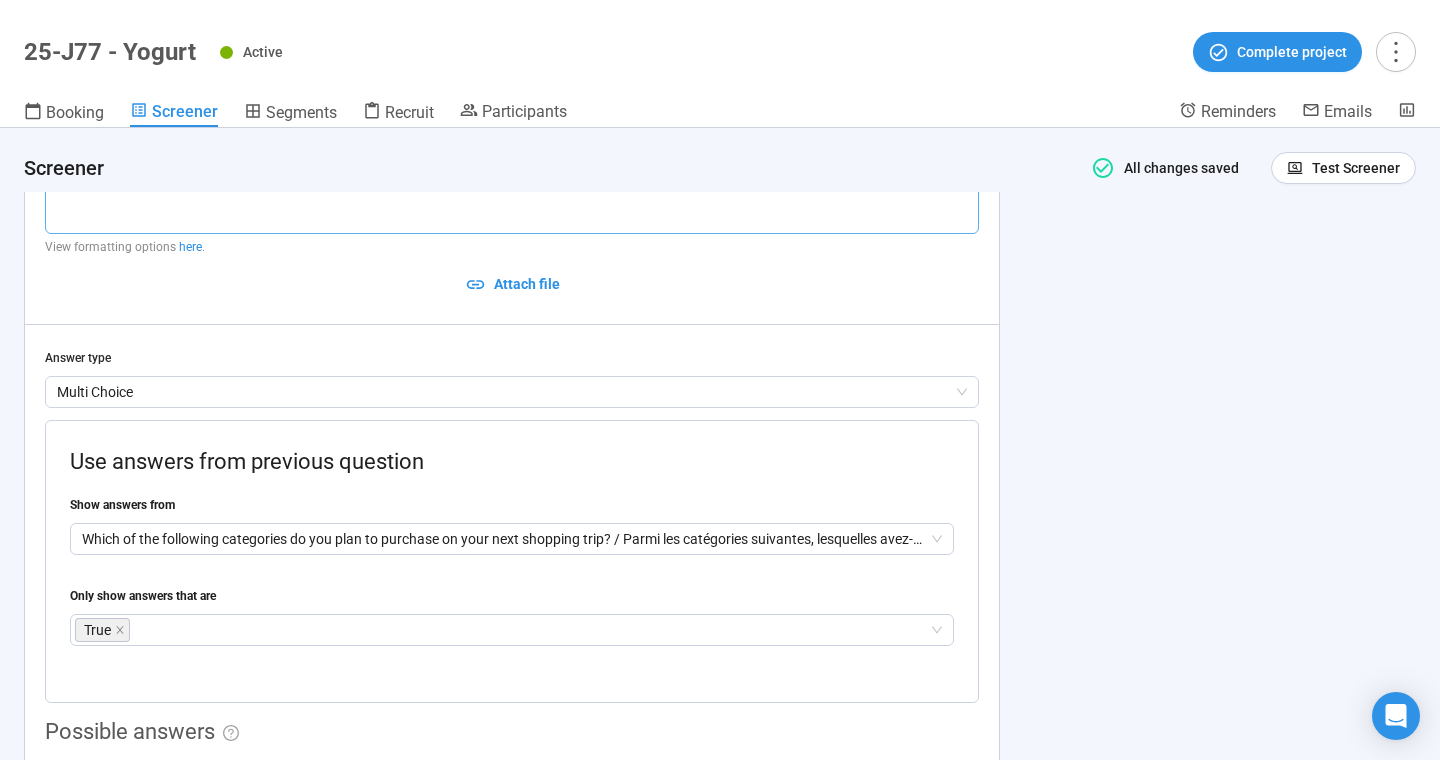type on "**********" 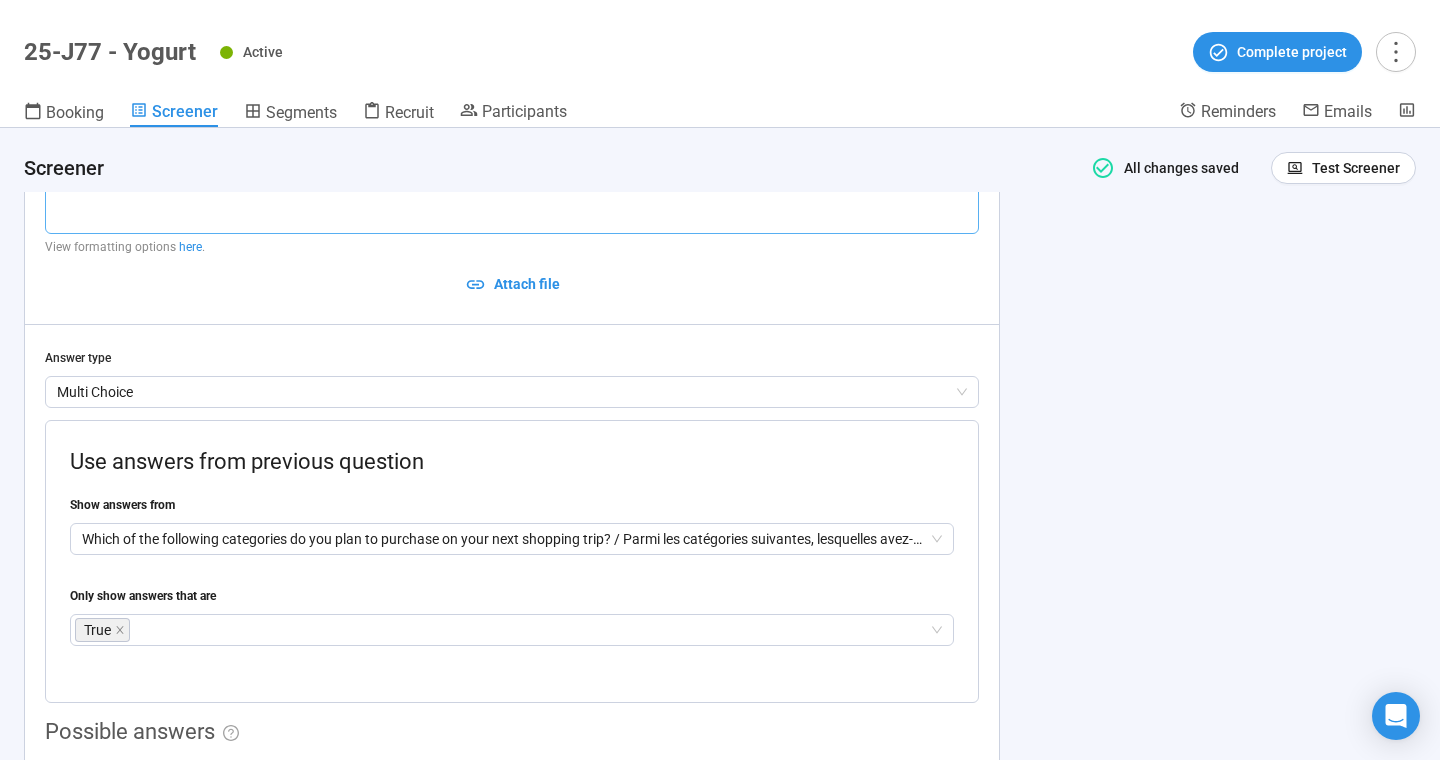type on "**********" 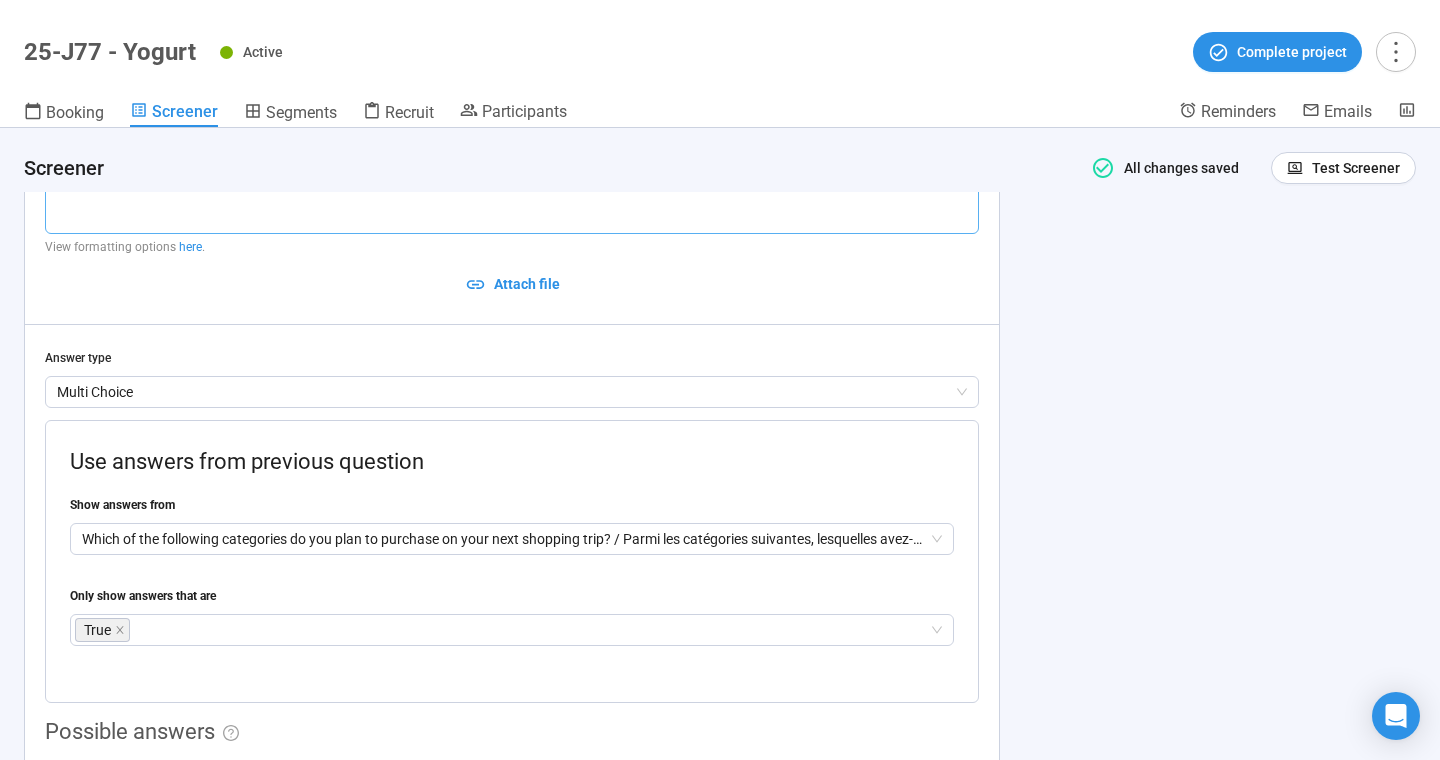 type on "**********" 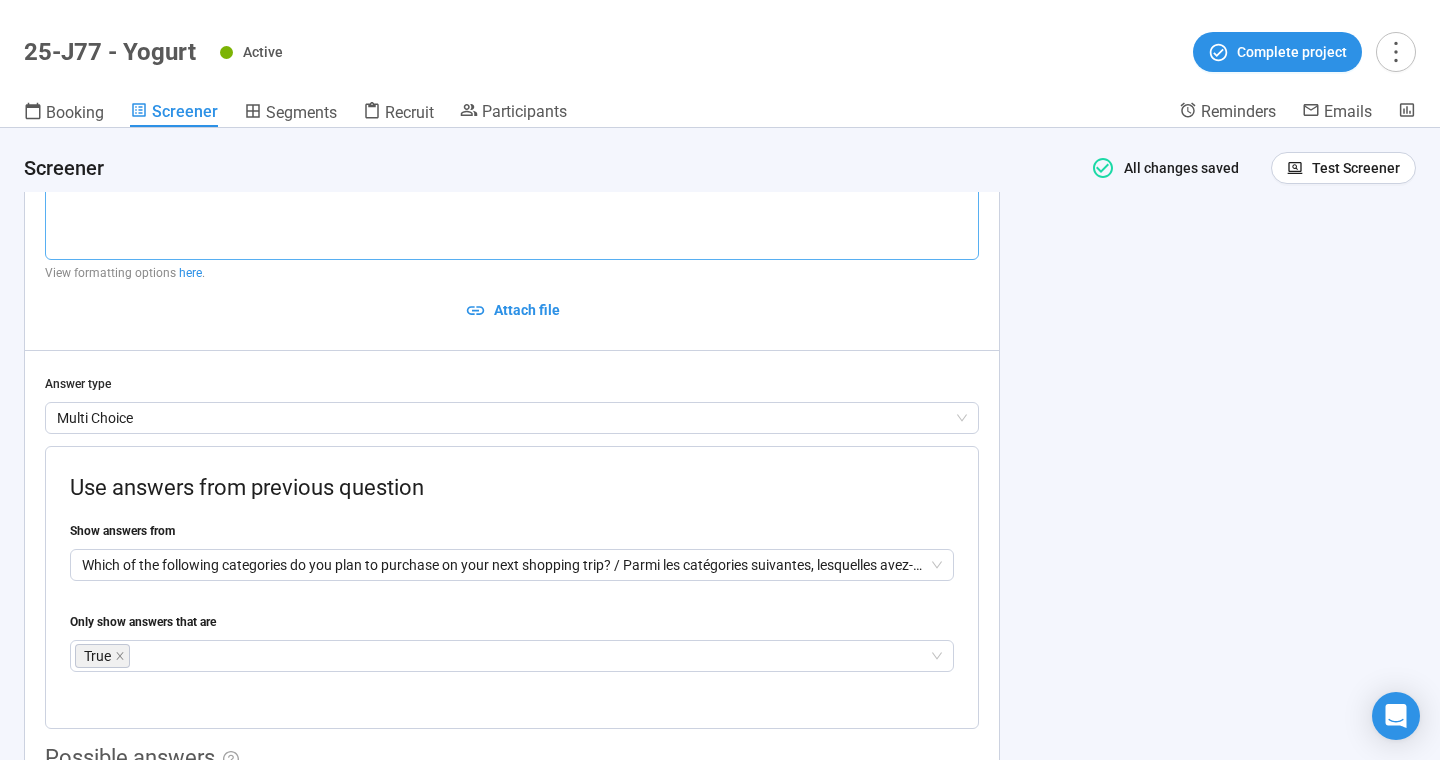 scroll, scrollTop: 12551, scrollLeft: 0, axis: vertical 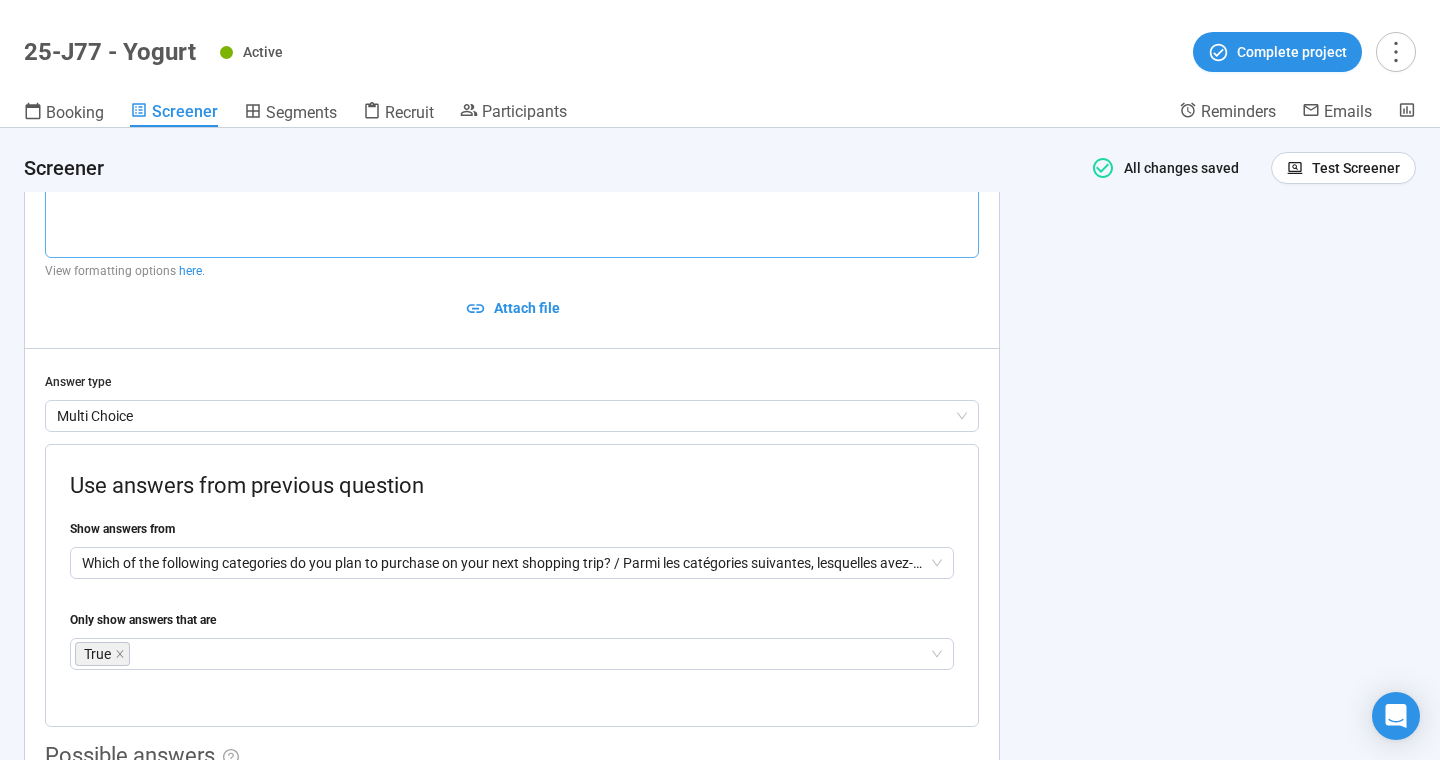 type on "**********" 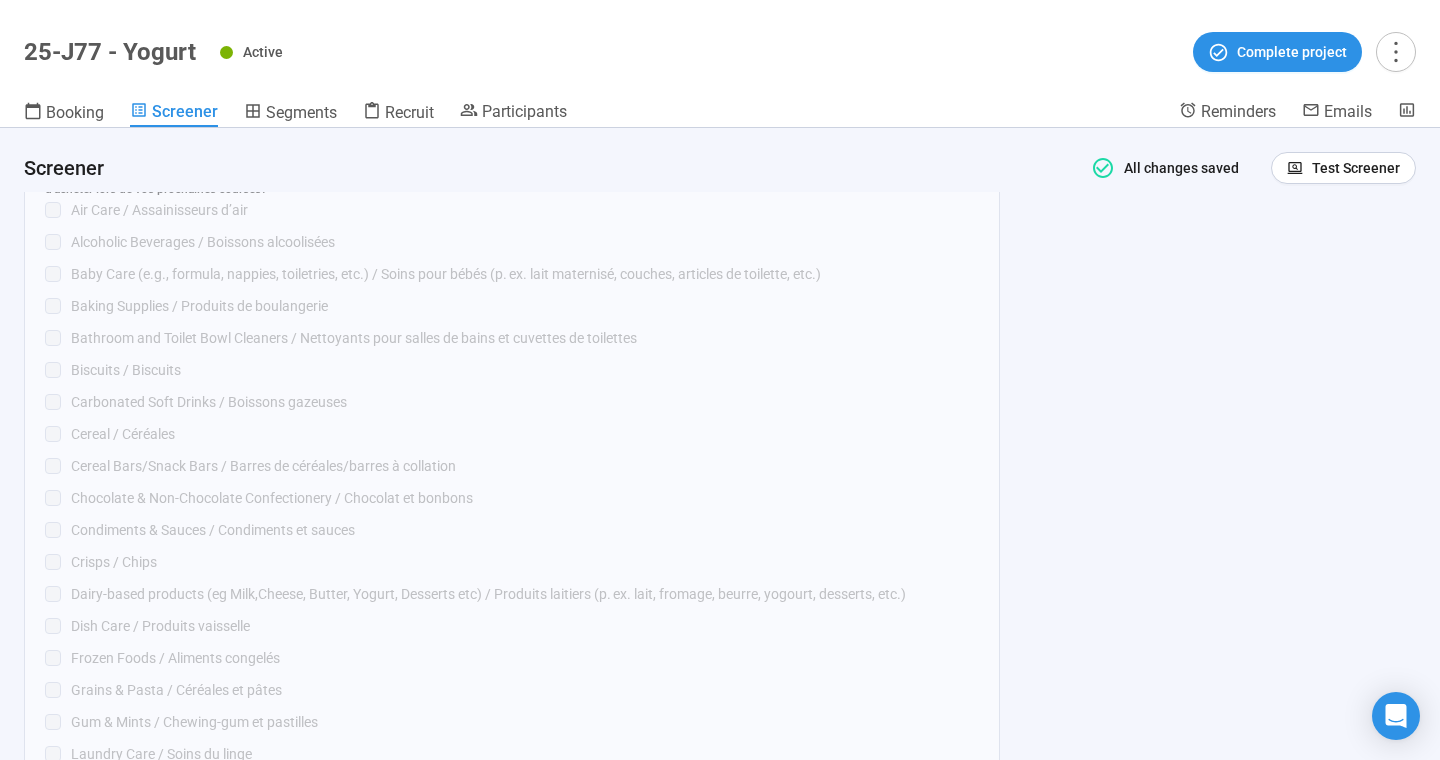 scroll, scrollTop: 11112, scrollLeft: 0, axis: vertical 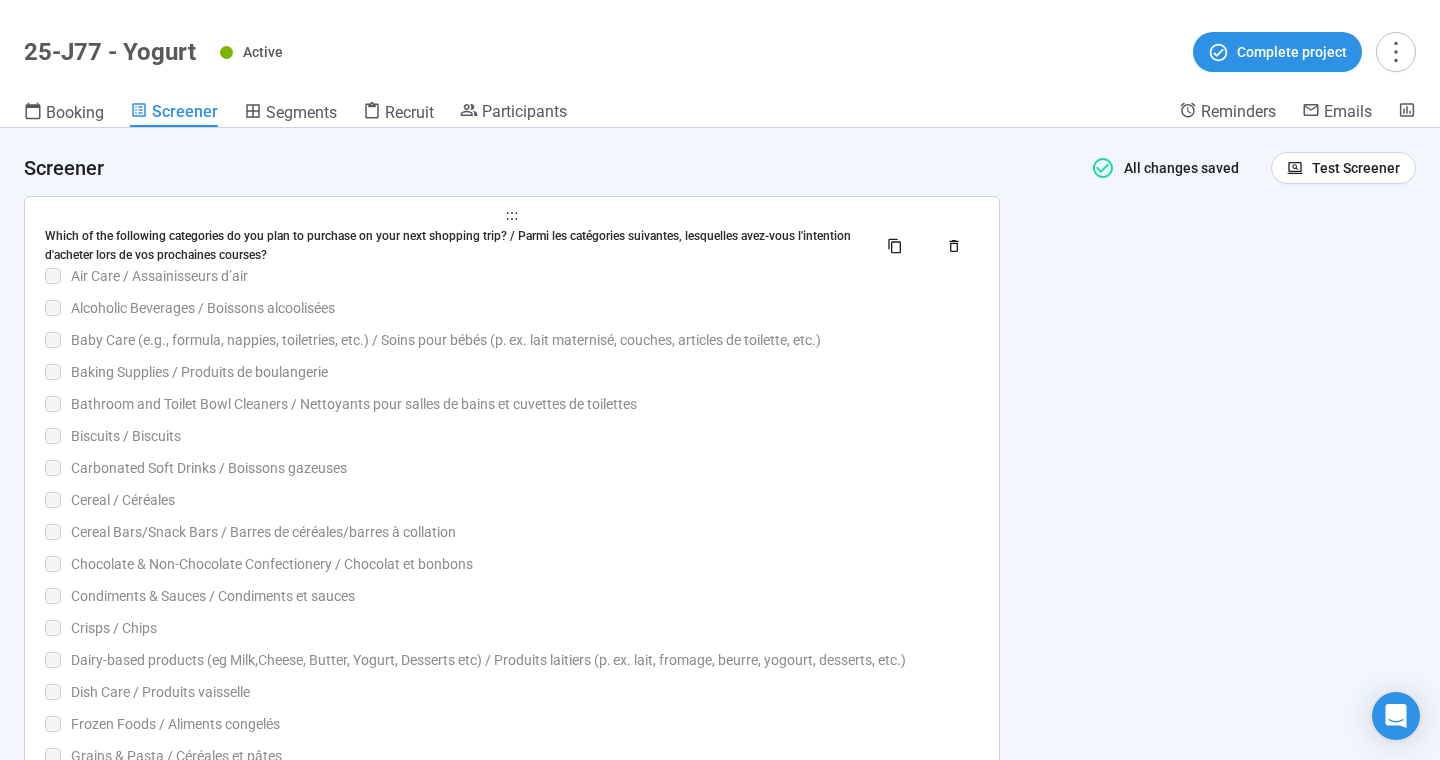 click on "Which of the following categories do you plan to purchase on your next shopping trip? / Parmi les catégories suivantes, lesquelles avez-vous l'intention d'acheter lors de vos prochaines courses? Air Care / Assainisseurs d’air  Alcoholic Beverages / Boissons alcoolisées  Baby Care (e.g., formula, nappies, toiletries, etc.) / Soins pour bébés (p. ex. lait maternisé, couches, articles de toilette, etc.)  Baking Supplies / Produits de boulangerie  Bathroom and Toilet Bowl Cleaners / Nettoyants pour salles de bains et cuvettes de toilettes  Biscuits / Biscuits  Carbonated Soft Drinks / Boissons gazeuses  Cereal / Céréales  Cereal Bars/Snack Bars / Barres de céréales/barres à collation  Chocolate & Non-Chocolate Confectionery / Chocolat et bonbons  Condiments & Sauces / Condiments et sauces  Crisps / Chips  Dairy-based products (eg Milk,Cheese, Butter, Yogurt, Desserts etc) / Produits laitiers (p. ex. lait, fromage, beurre, yogourt, desserts, etc.)  Dish Care / Produits vaisselle  None of the above" at bounding box center [512, 837] 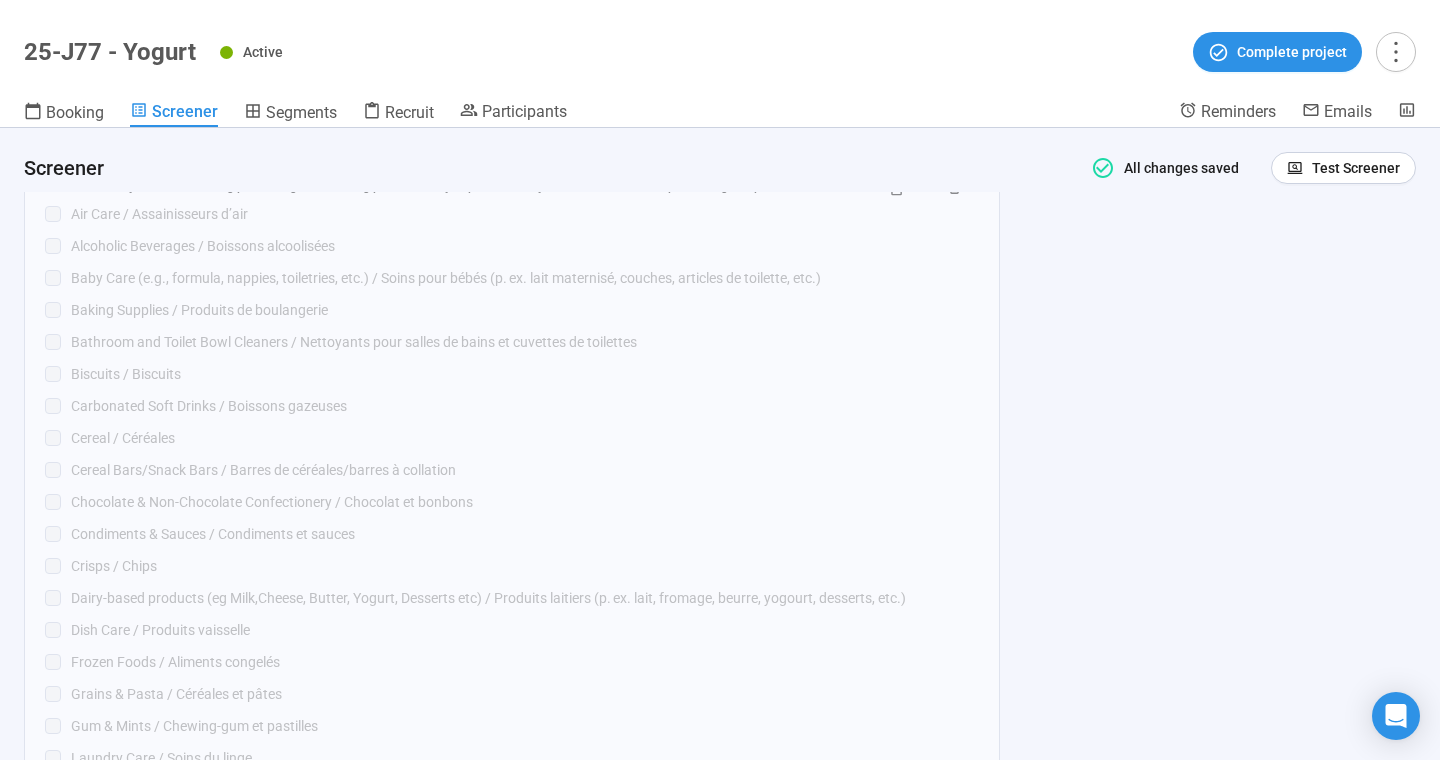 scroll, scrollTop: 13963, scrollLeft: 0, axis: vertical 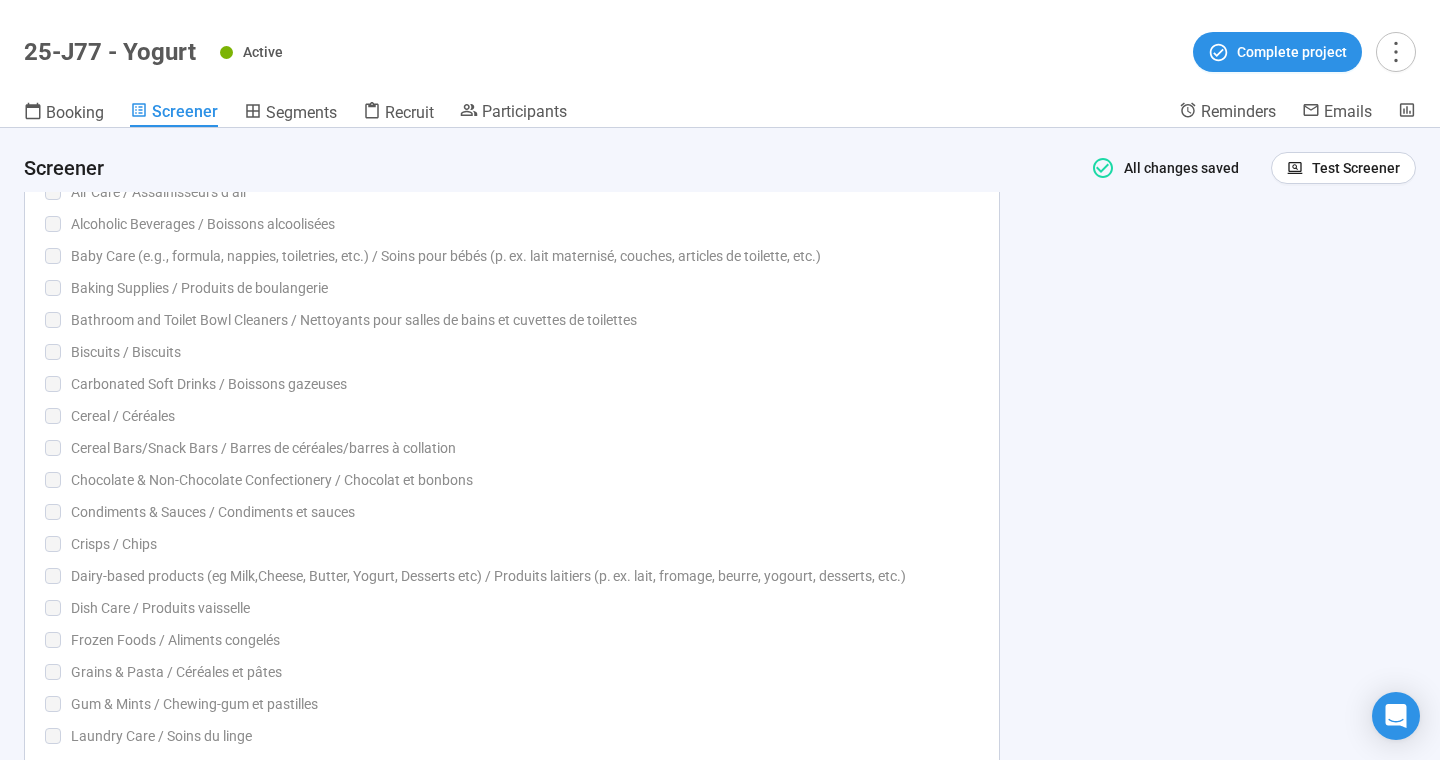 click on "Bathroom and Toilet Bowl Cleaners / Nettoyants pour salles de bains et cuvettes de toilettes" at bounding box center (525, 320) 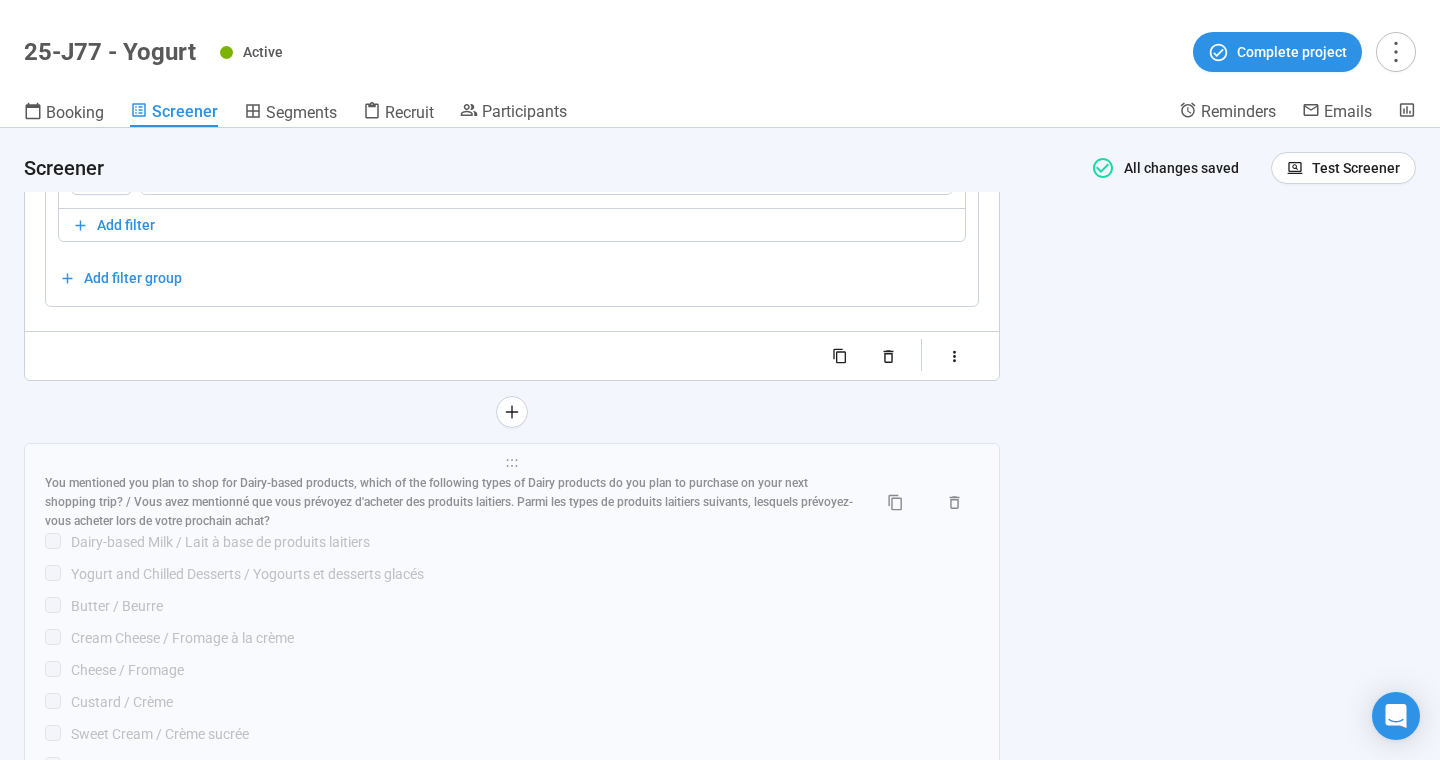 scroll, scrollTop: 14999, scrollLeft: 0, axis: vertical 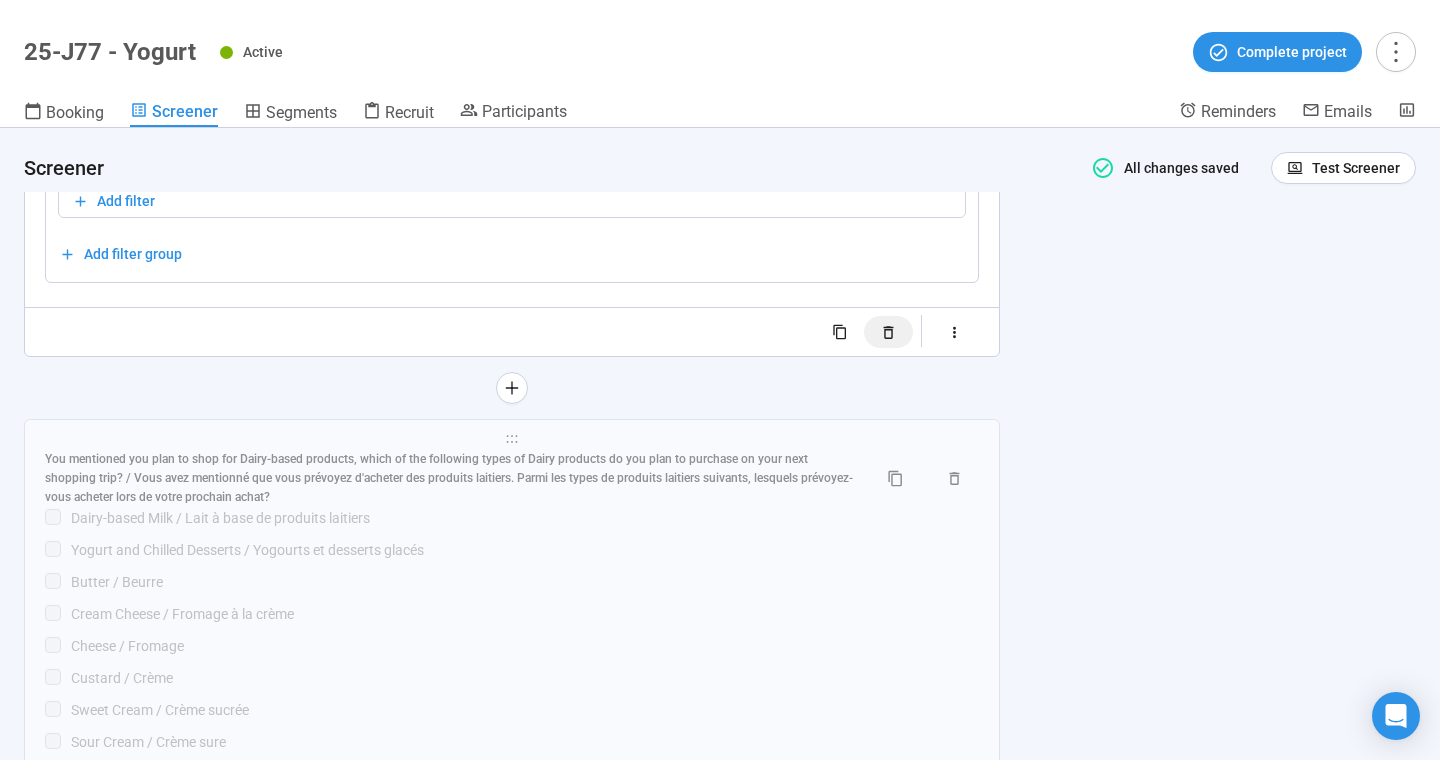 click 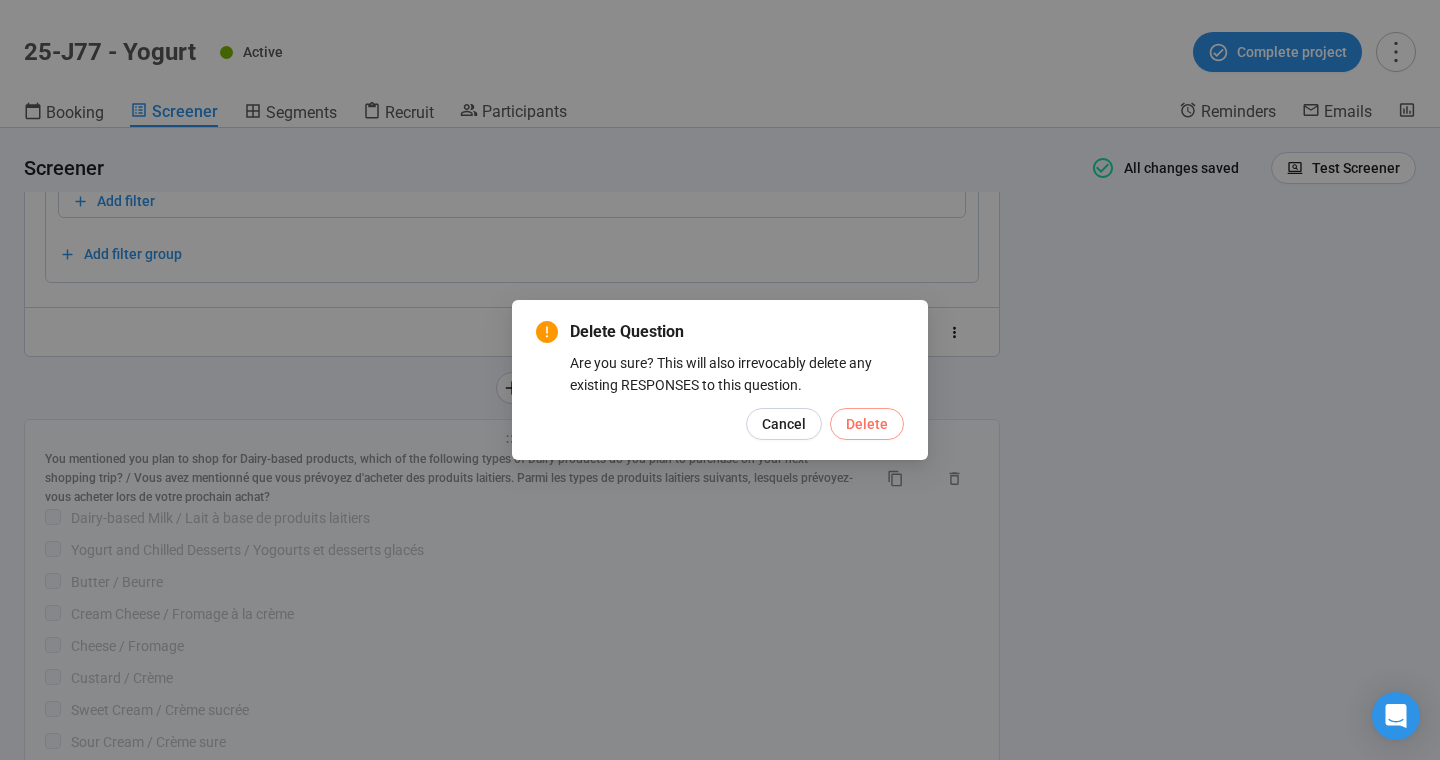 click on "Delete" at bounding box center (867, 424) 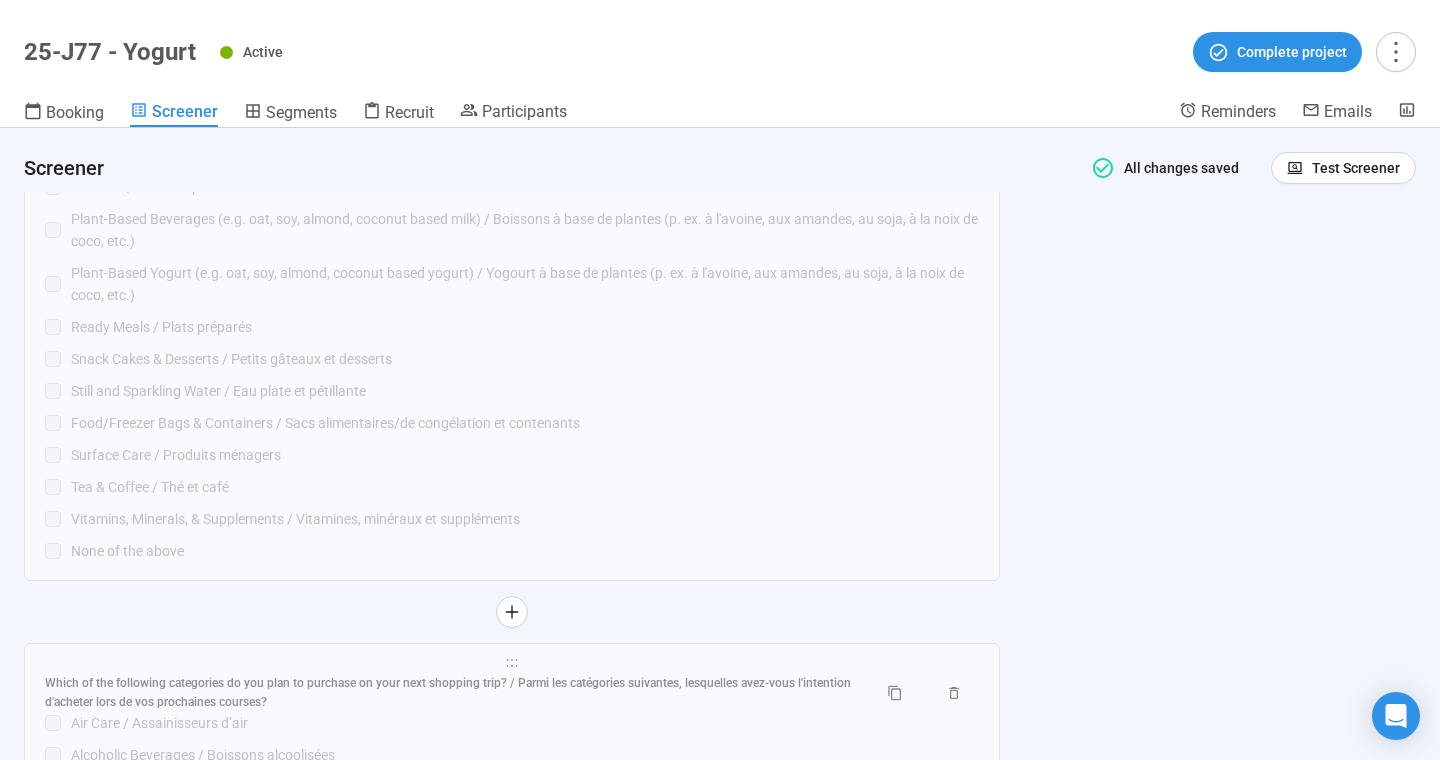 scroll, scrollTop: 10641, scrollLeft: 0, axis: vertical 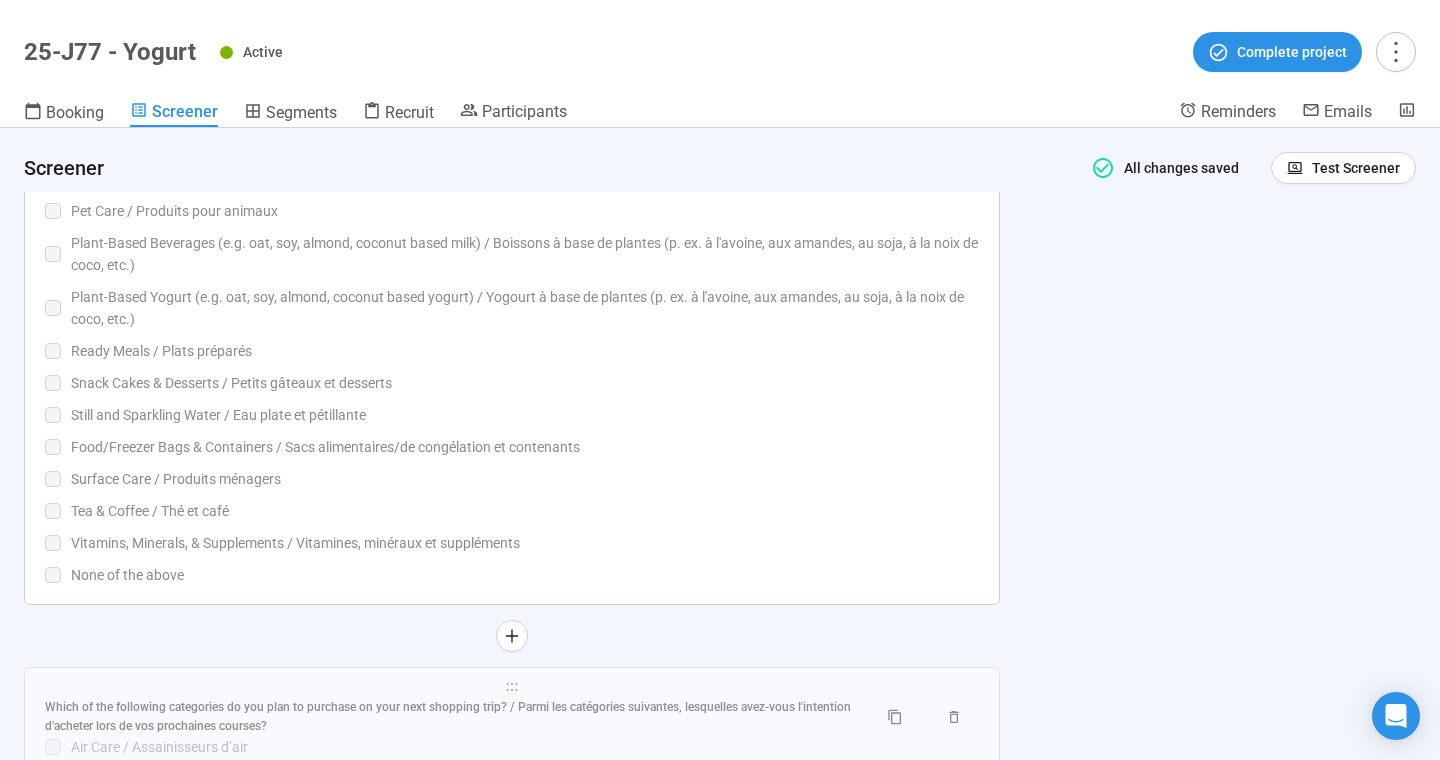 click on "Ready Meals / Plats préparés" at bounding box center [525, 351] 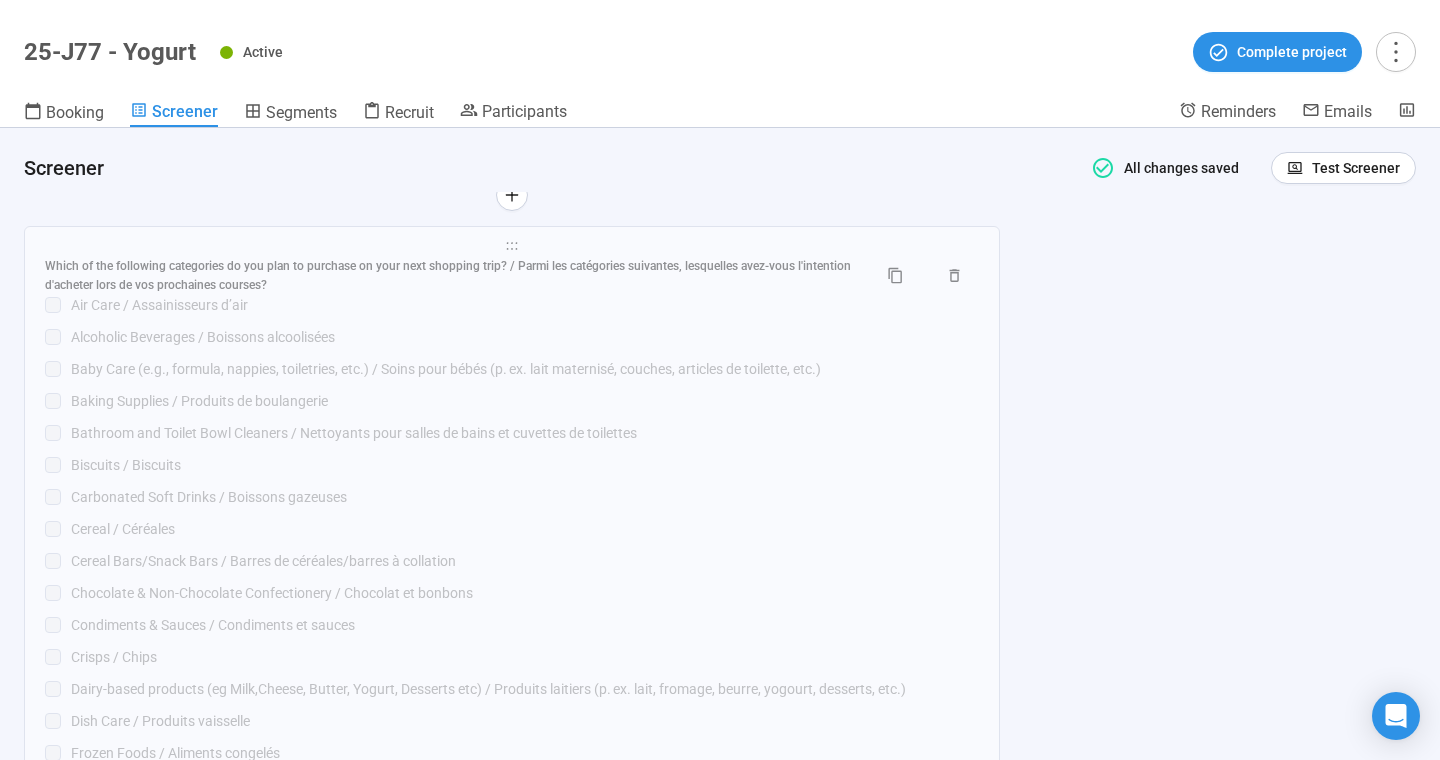 scroll, scrollTop: 12567, scrollLeft: 0, axis: vertical 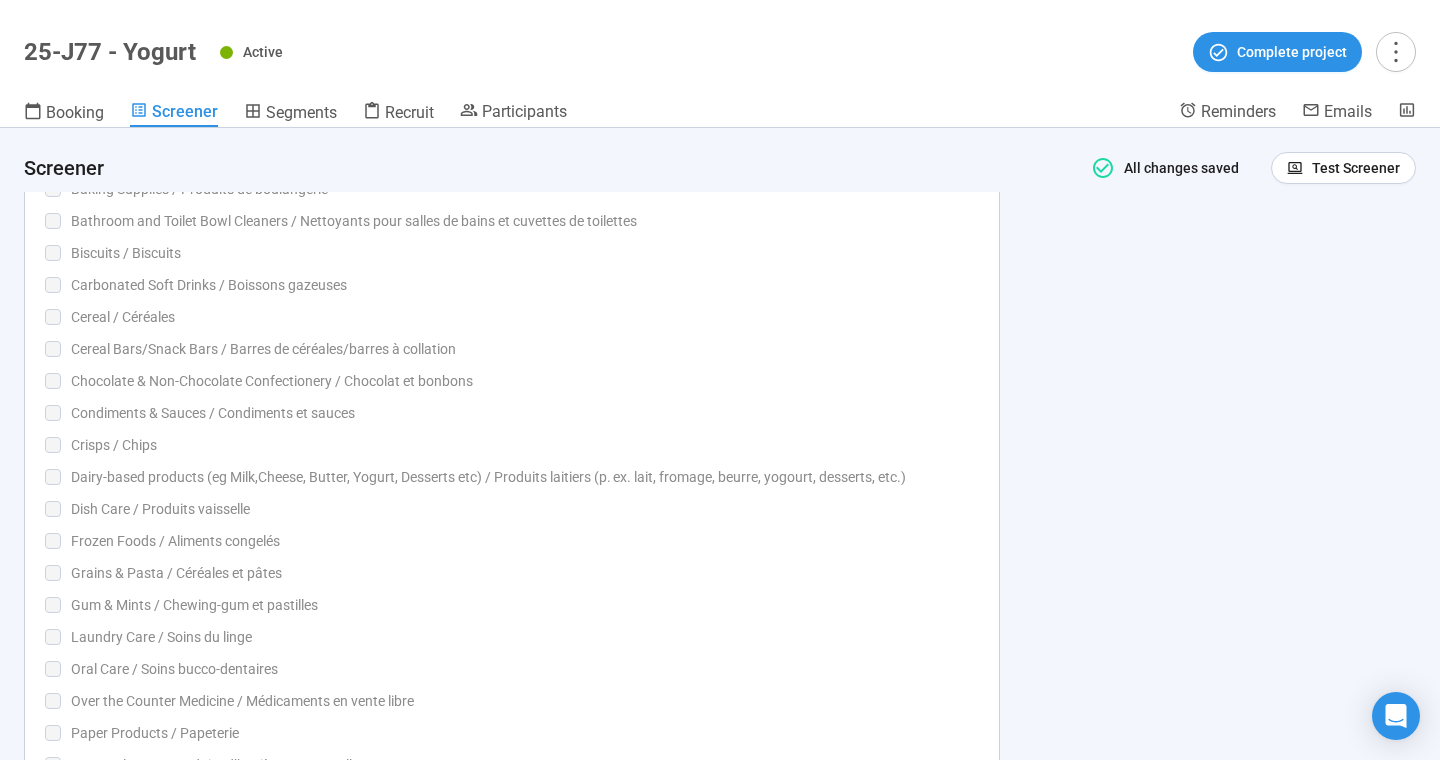 click on "Condiments & Sauces / Condiments et sauces" at bounding box center [525, 413] 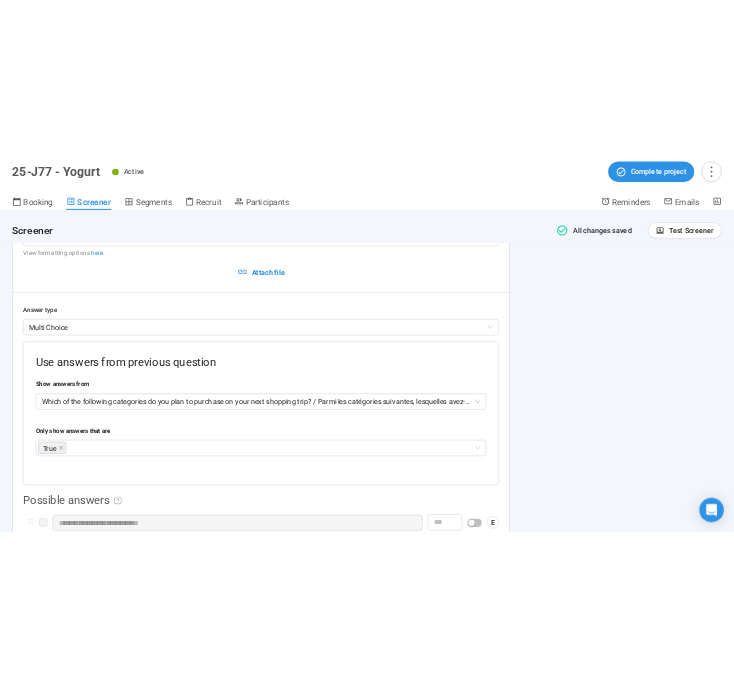 scroll, scrollTop: 11250, scrollLeft: 0, axis: vertical 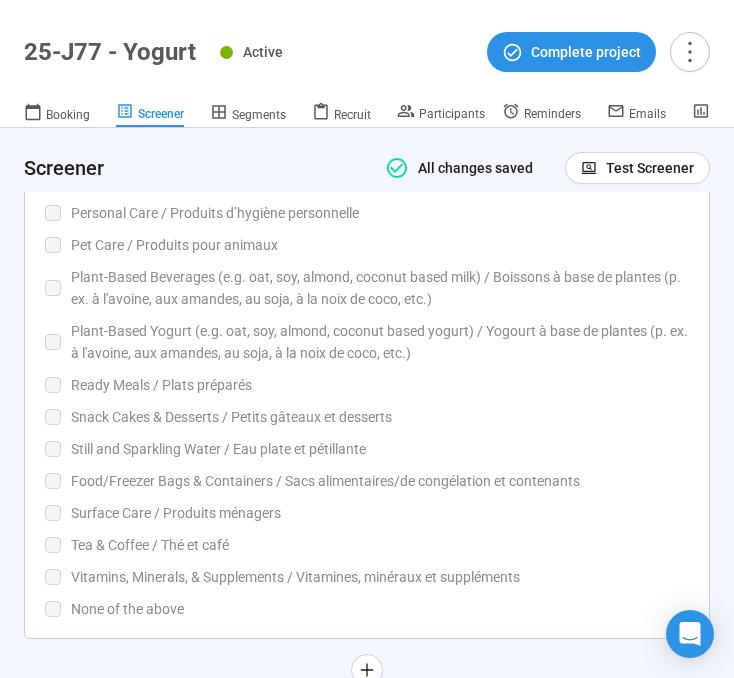click on "Plant-Based Yogurt (e.g. oat, soy, almond, coconut based yogurt) / Yogourt à base de plantes (p. ex. à l'avoine, aux amandes, au soja, à la noix de coco, etc.)" at bounding box center [380, 342] 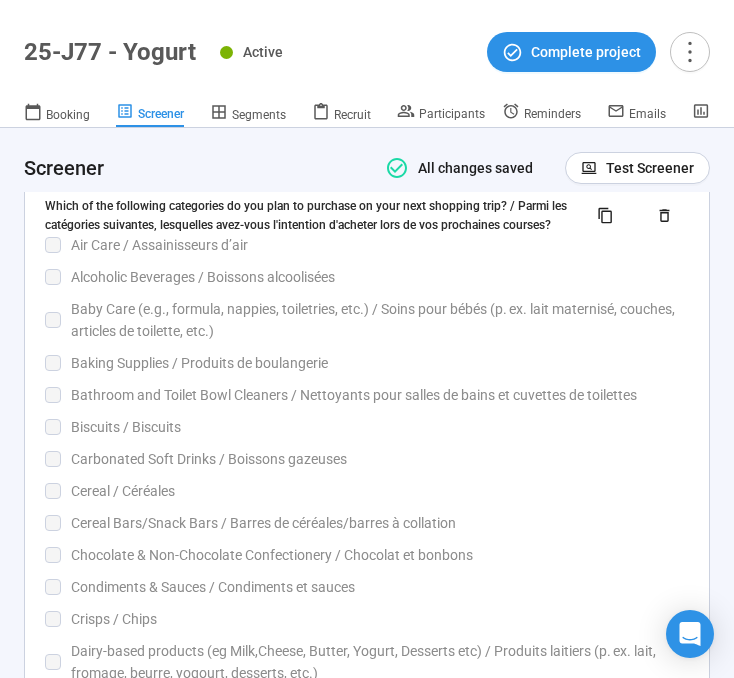 scroll, scrollTop: 13075, scrollLeft: 0, axis: vertical 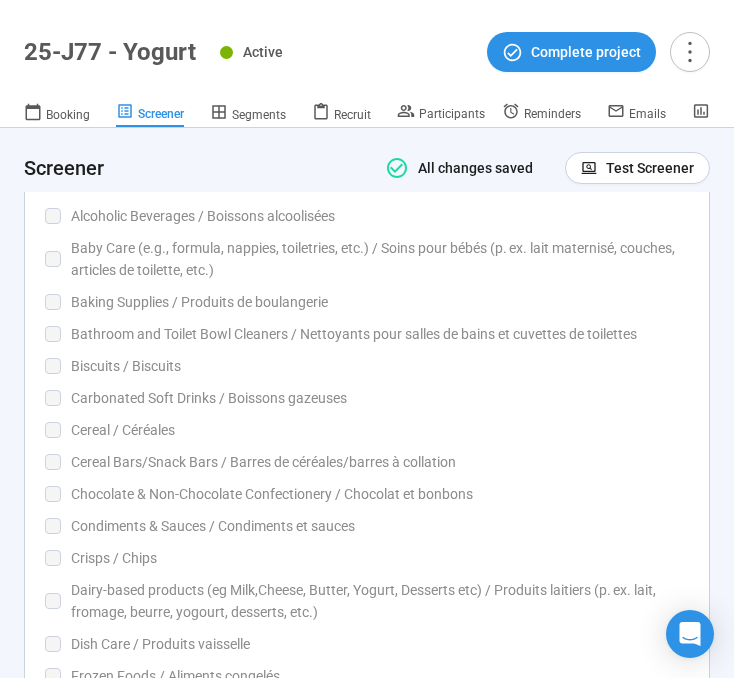 click on "Baking Supplies / Produits de boulangerie" at bounding box center [380, 302] 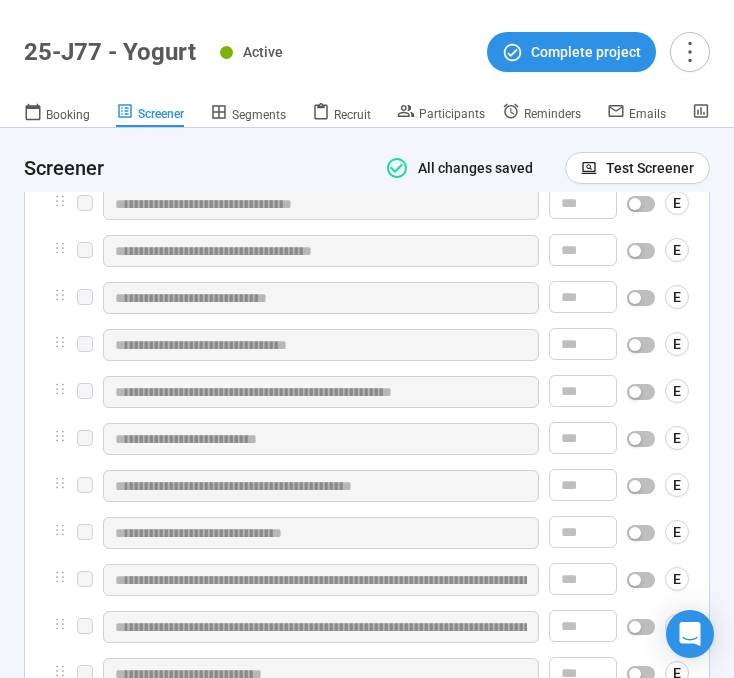 type 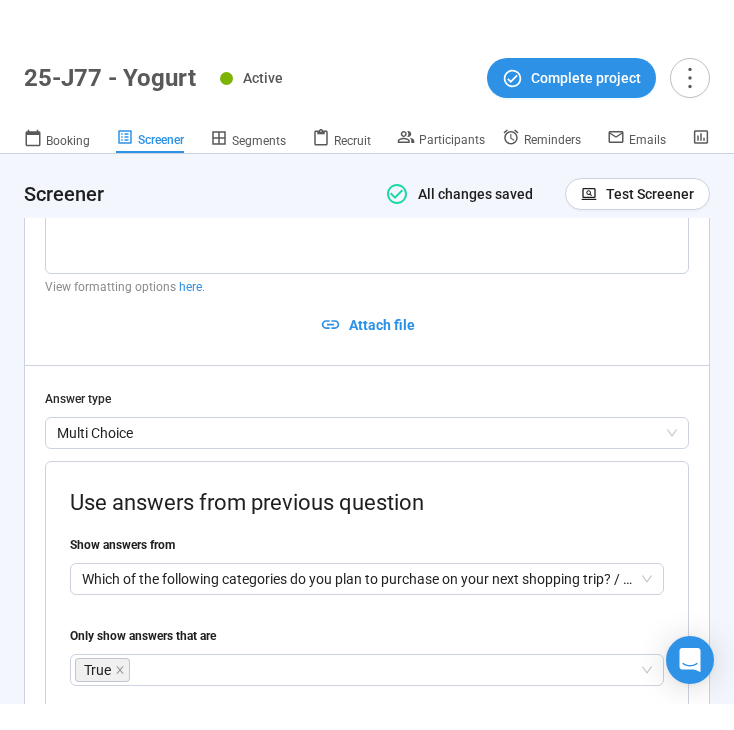 scroll, scrollTop: 11730, scrollLeft: 0, axis: vertical 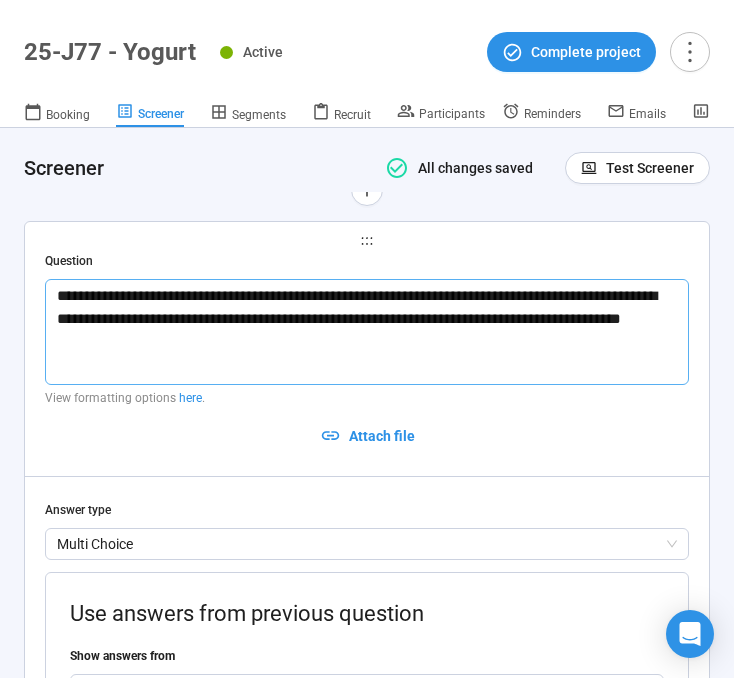 drag, startPoint x: 205, startPoint y: 387, endPoint x: 54, endPoint y: 342, distance: 157.56268 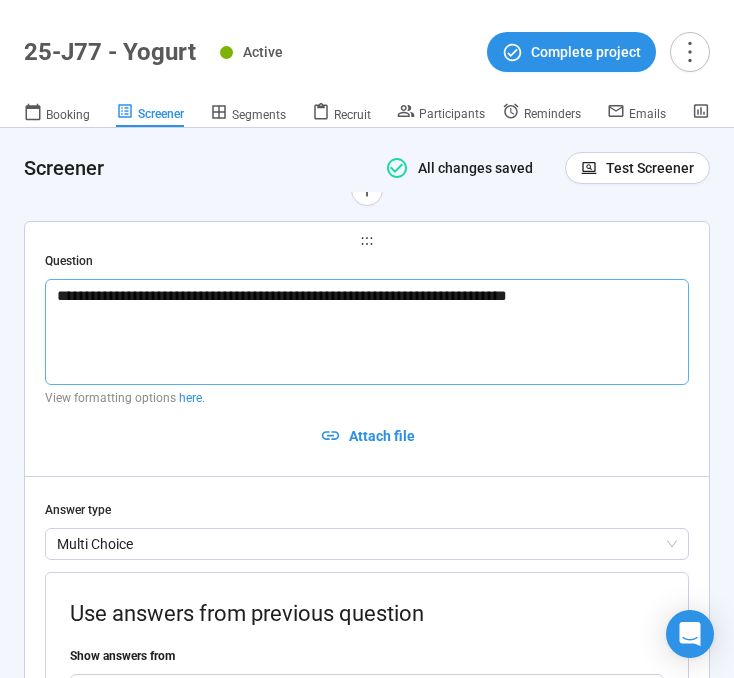 type 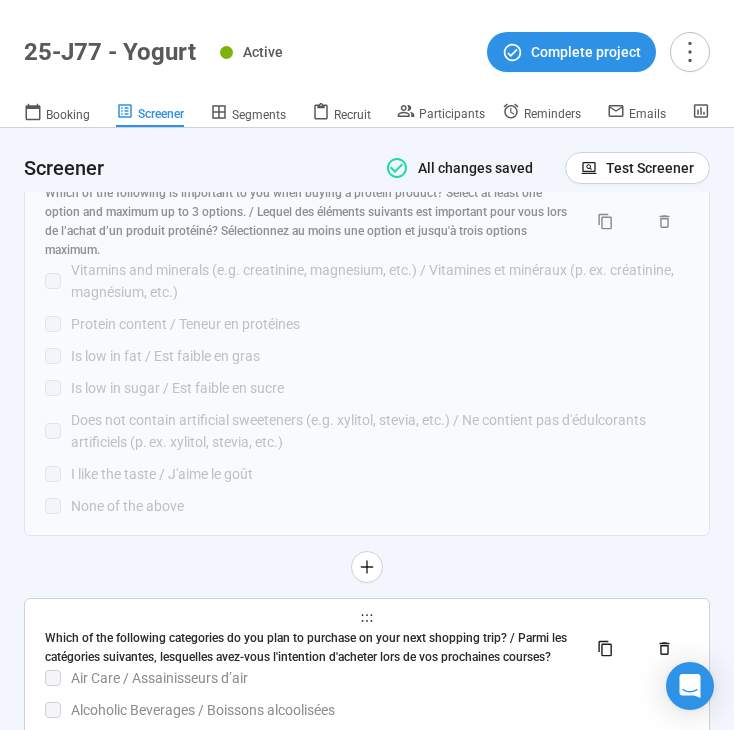 scroll, scrollTop: 10044, scrollLeft: 0, axis: vertical 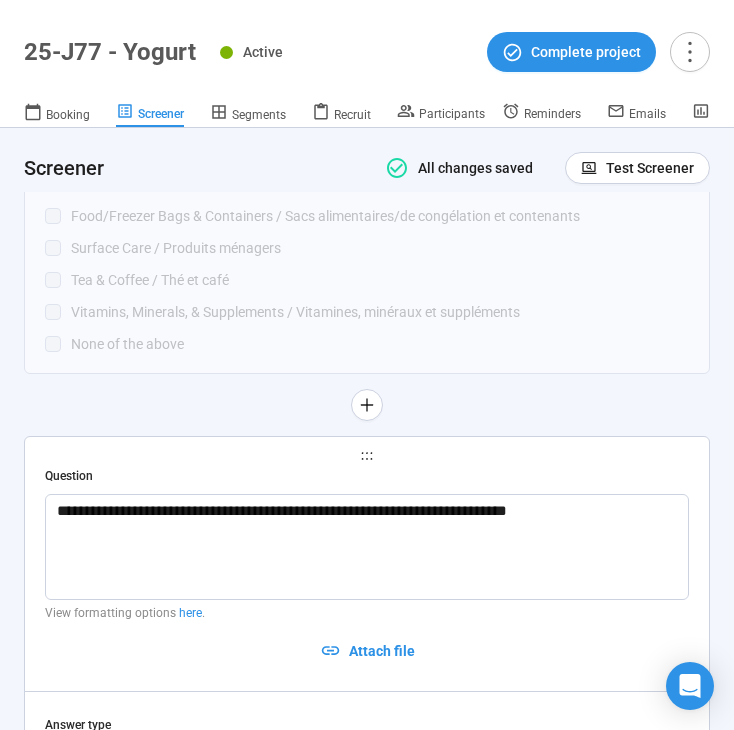 click at bounding box center (367, 405) 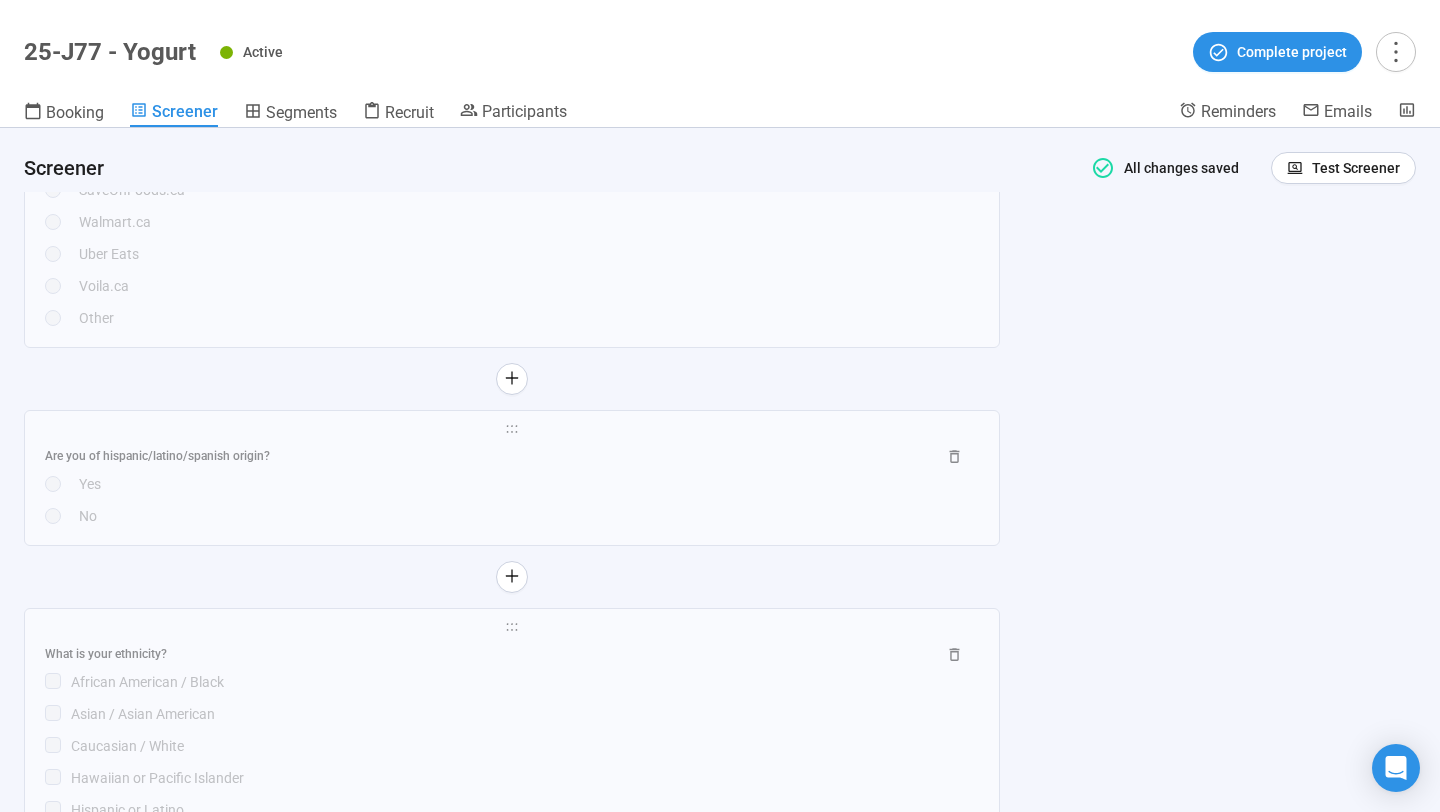 scroll, scrollTop: 15883, scrollLeft: 0, axis: vertical 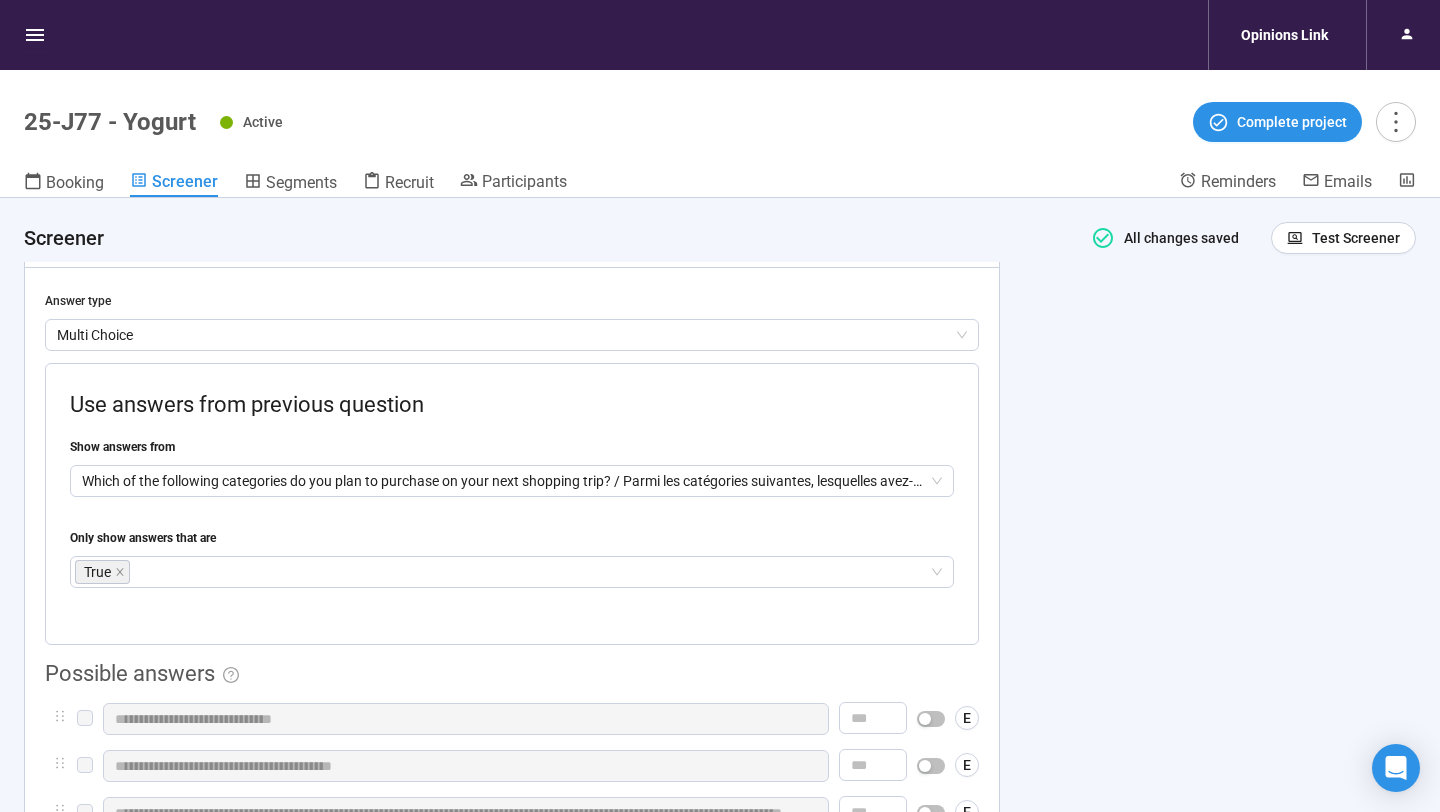 type 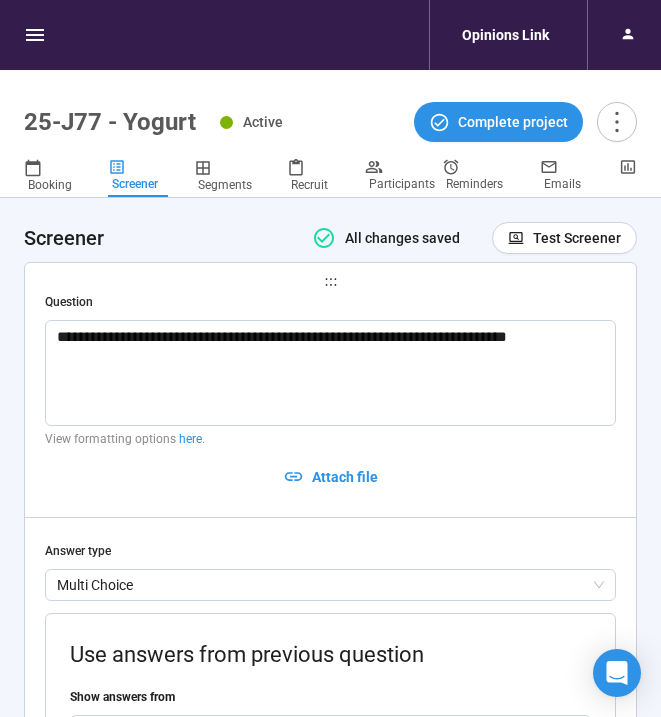 scroll, scrollTop: 11910, scrollLeft: 0, axis: vertical 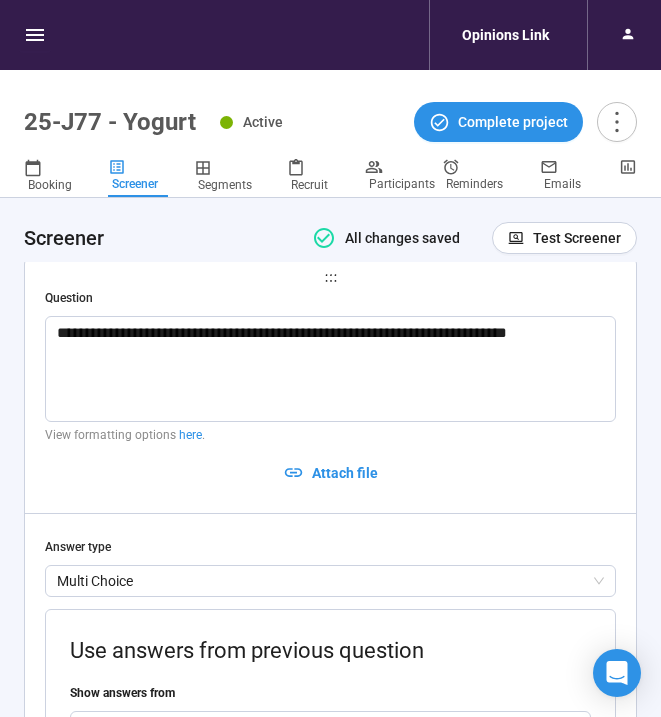 click on "**********" at bounding box center (330, -1333) 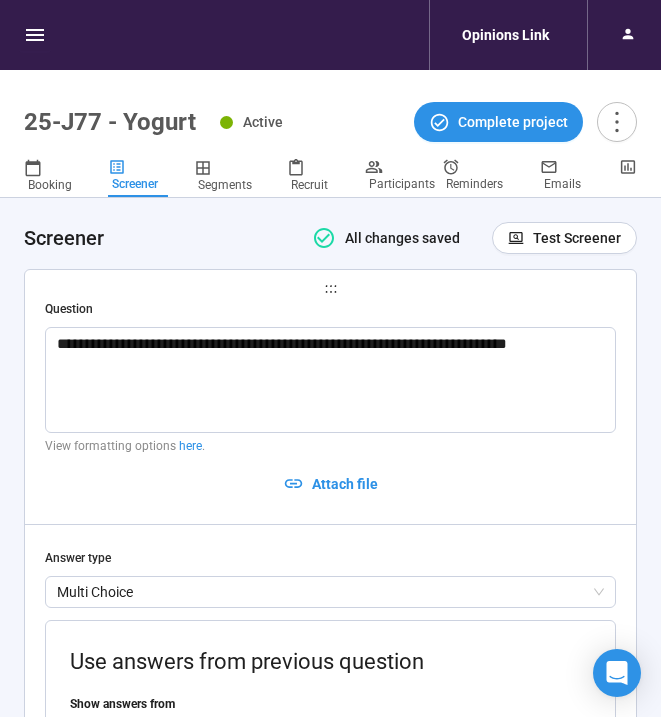 scroll, scrollTop: 11918, scrollLeft: 0, axis: vertical 